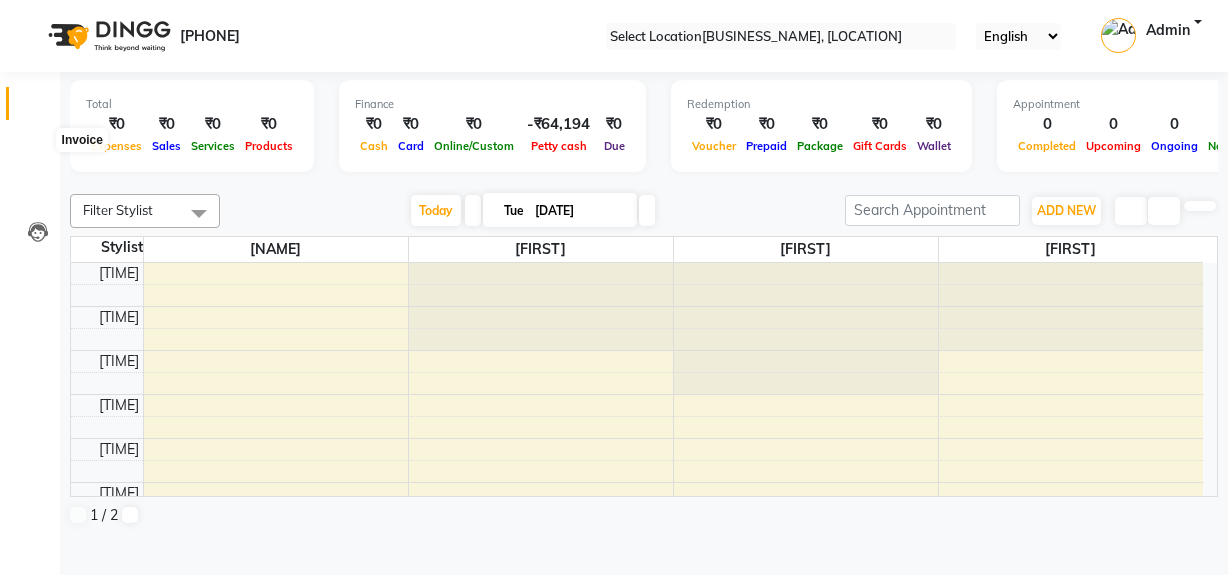 scroll, scrollTop: 0, scrollLeft: 0, axis: both 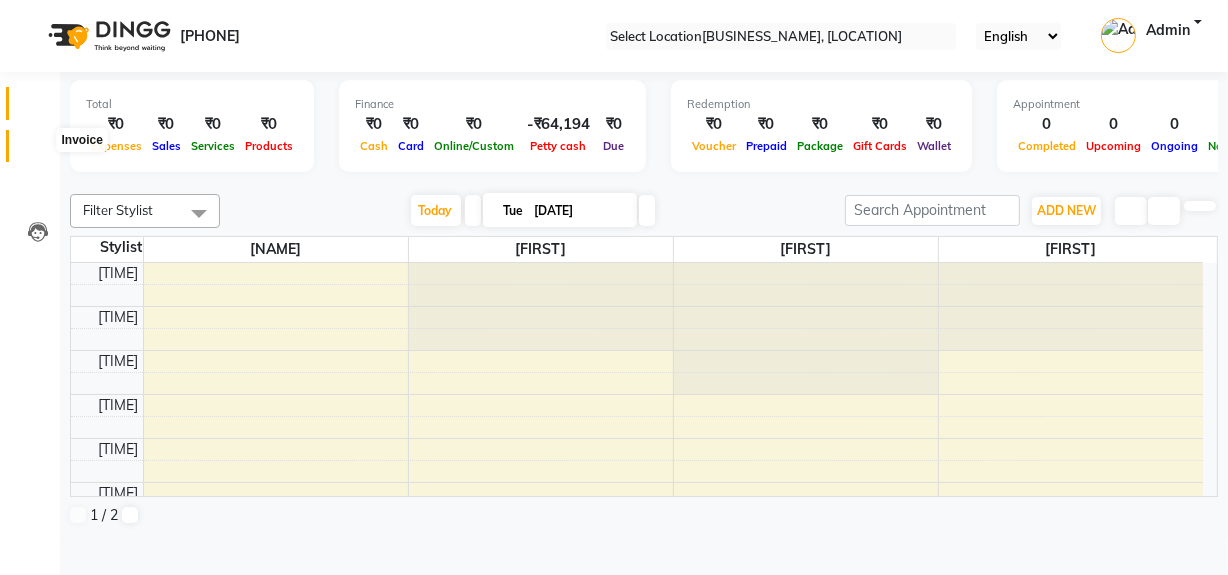 click at bounding box center [38, 151] 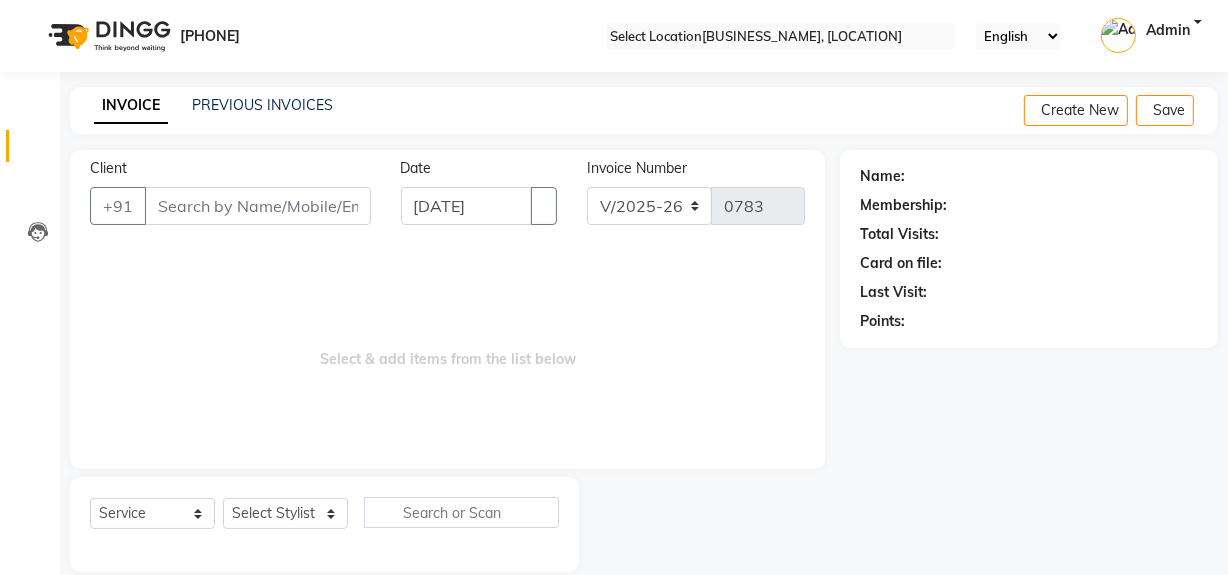 click on "Client" at bounding box center (258, 206) 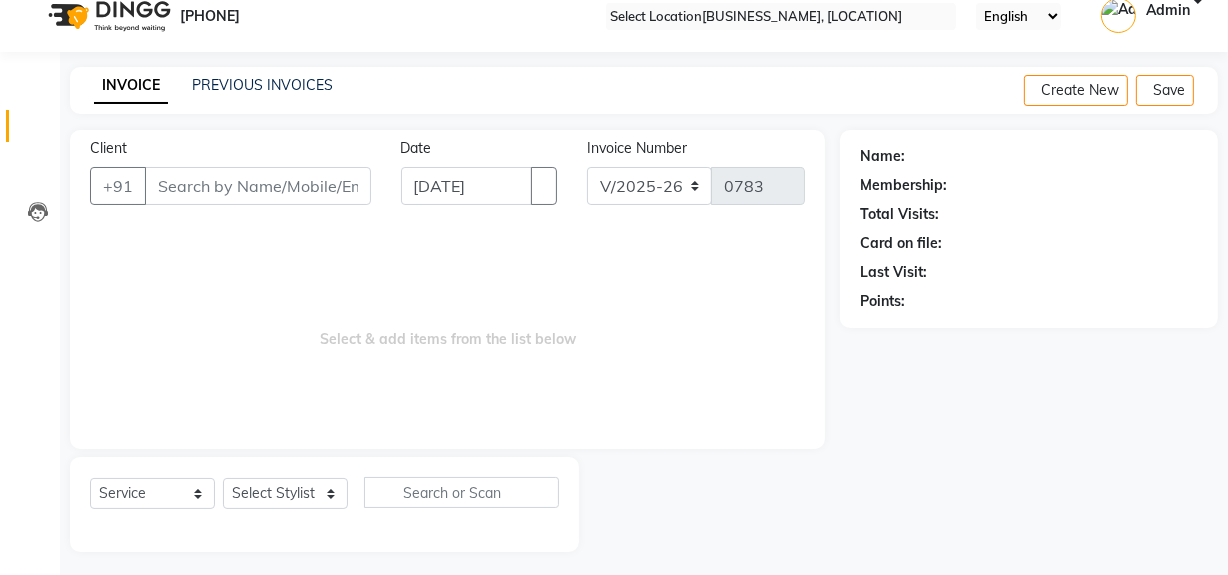 scroll, scrollTop: 26, scrollLeft: 0, axis: vertical 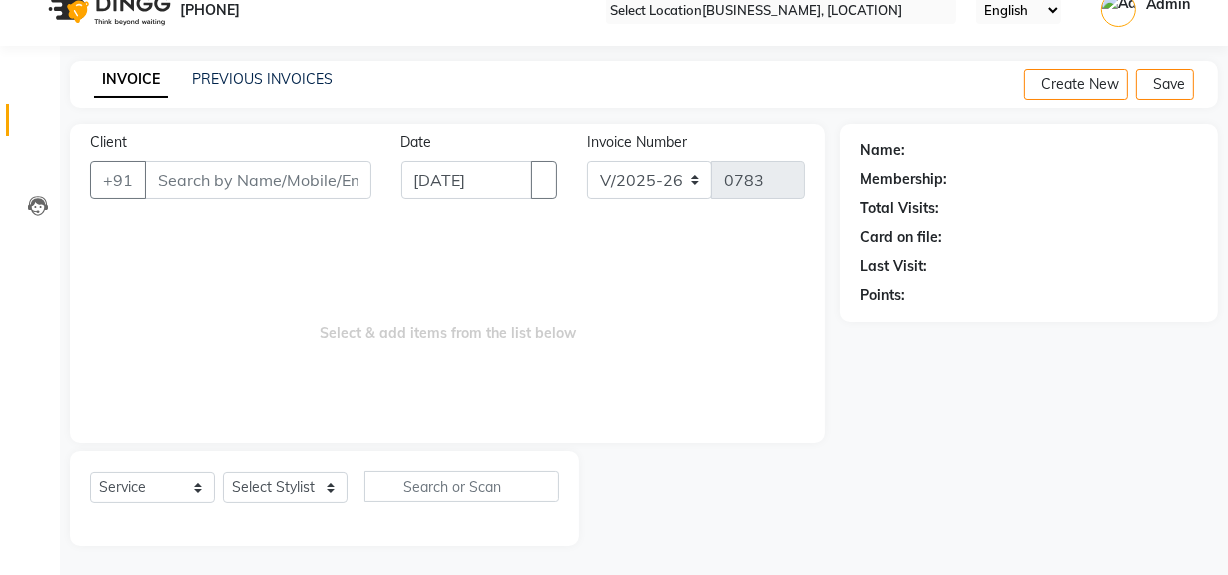 click on "Client" at bounding box center [258, 180] 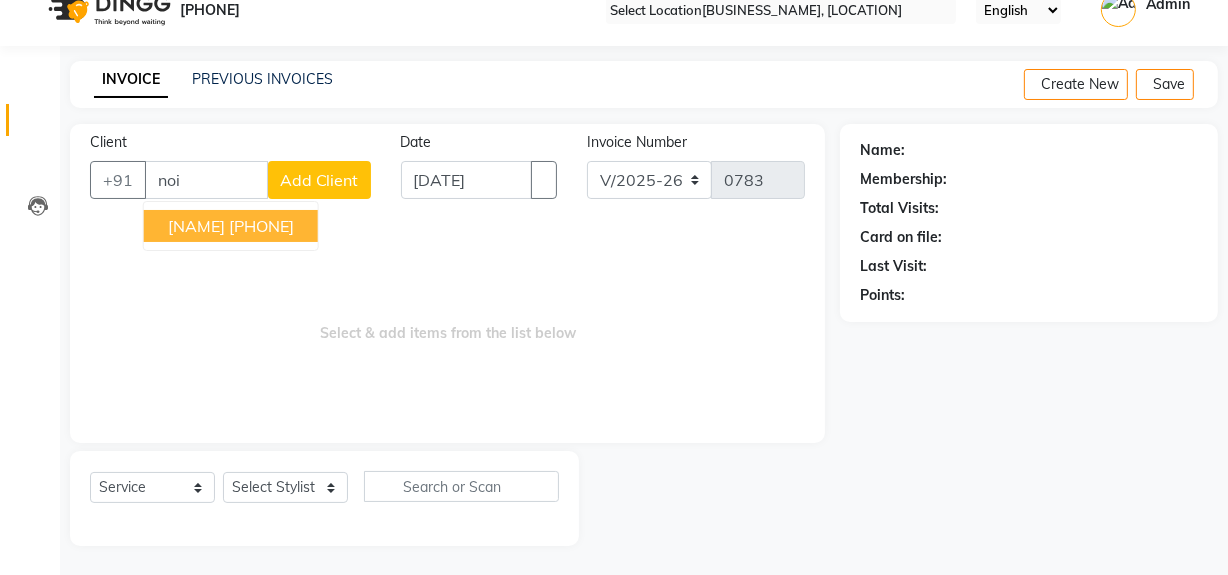 click on "[PHONE]" at bounding box center (261, 226) 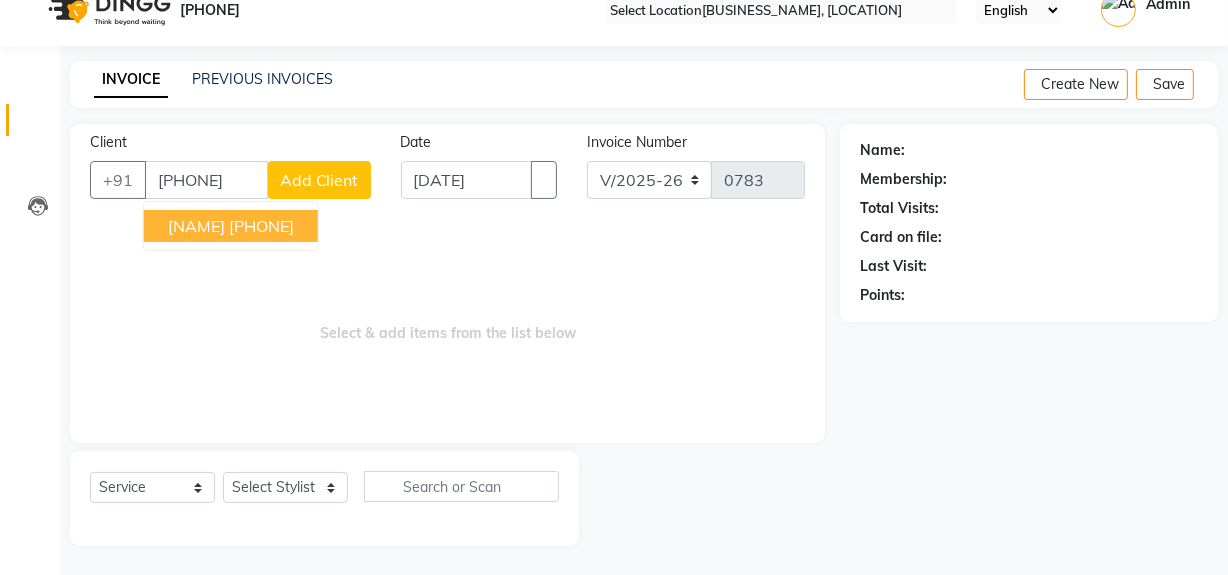 type on "[PHONE]" 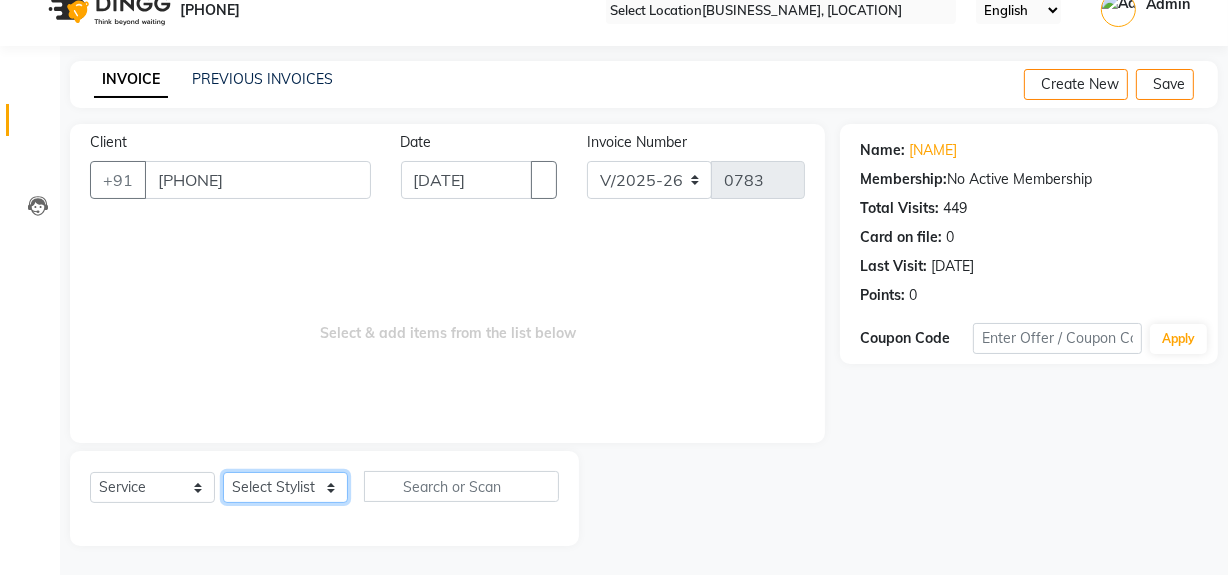 click on "Select Stylist khushbu [NAME] Noir (Login) Sonali  [NAME]  [NAME]" at bounding box center (285, 487) 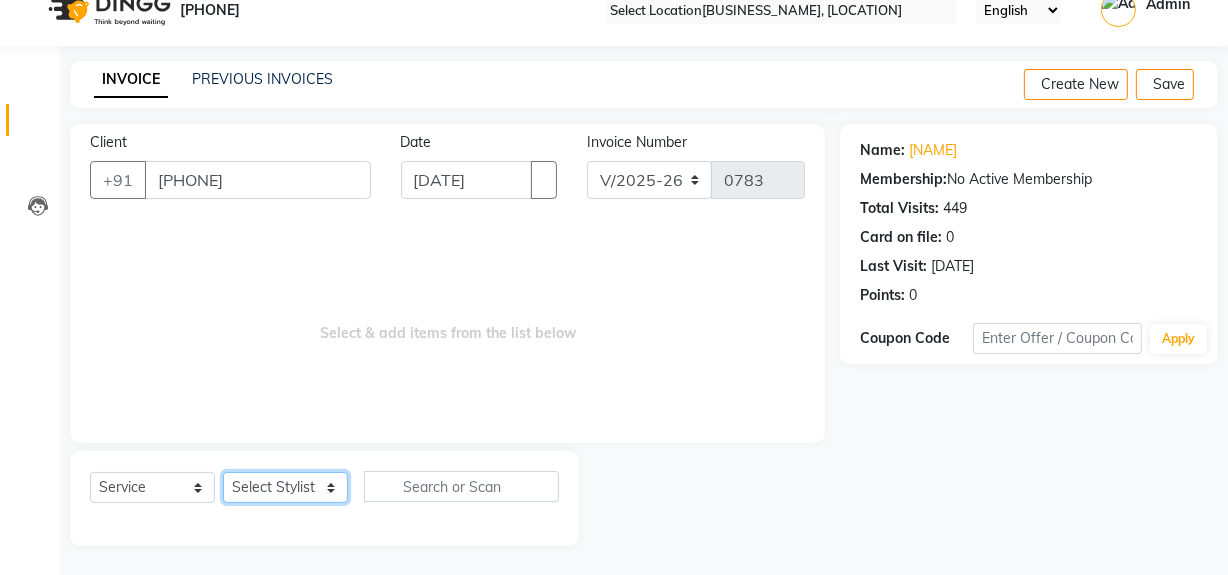 select on "[NUMBER]" 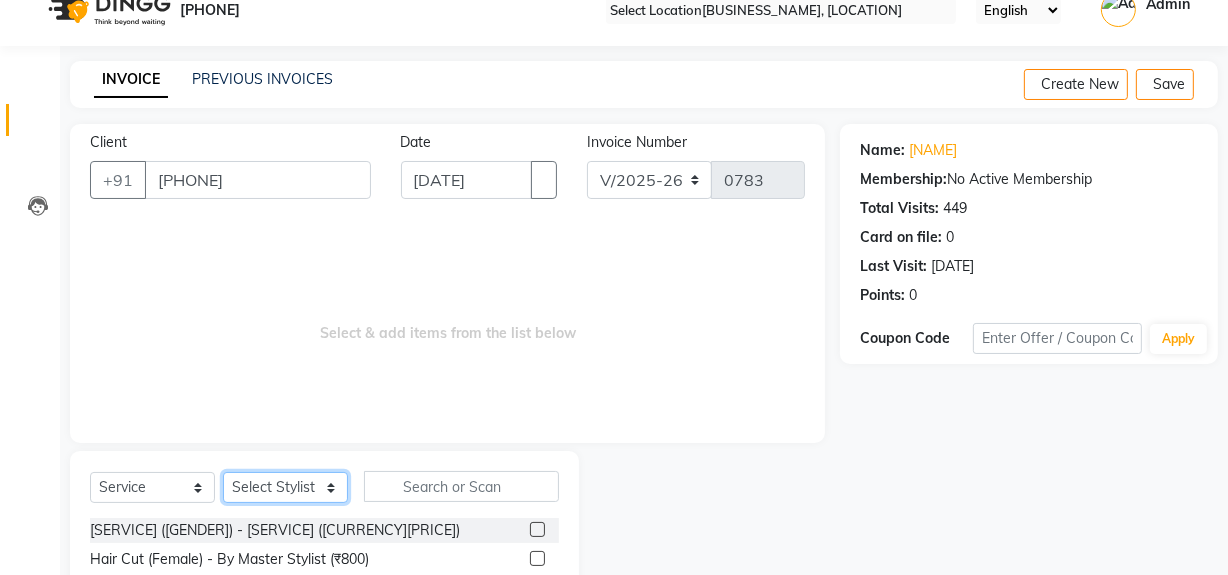 scroll, scrollTop: 117, scrollLeft: 0, axis: vertical 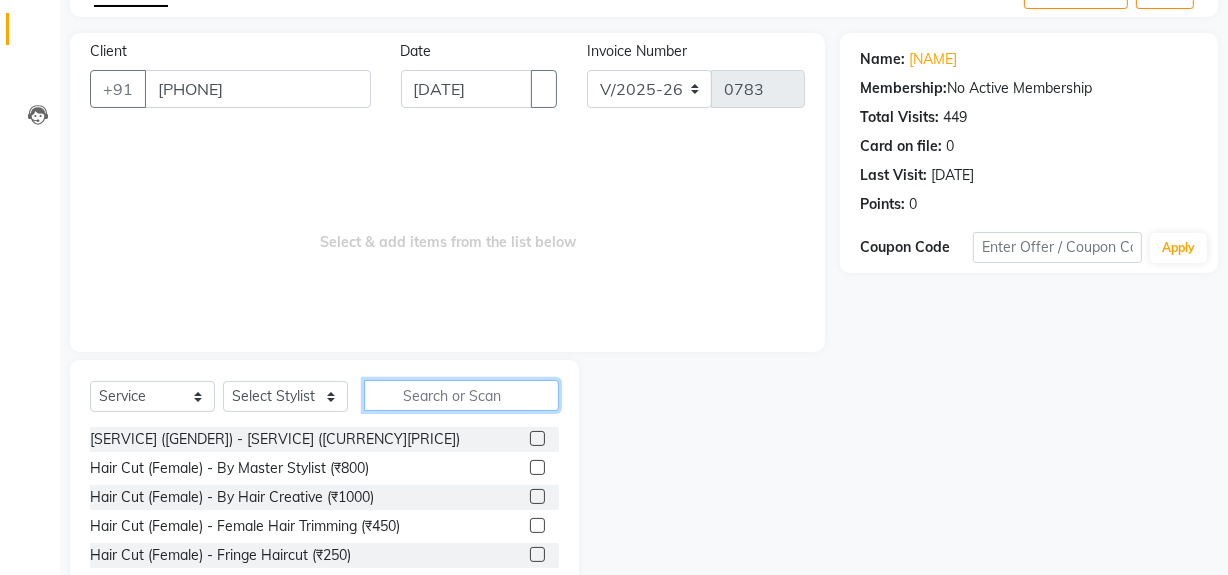 click at bounding box center (461, 395) 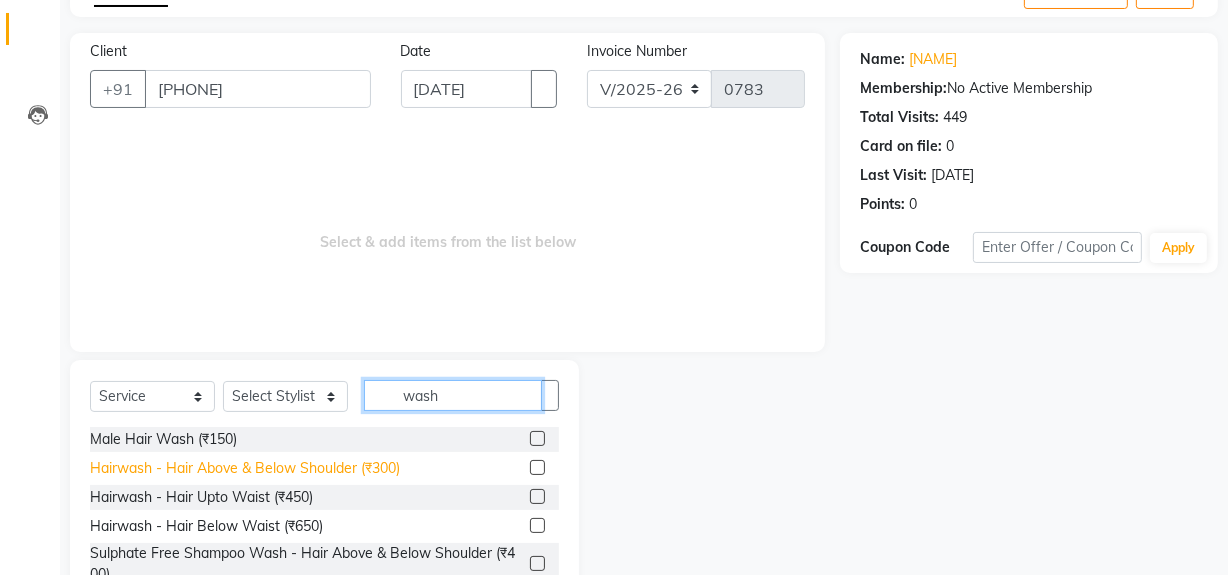 type on "wash" 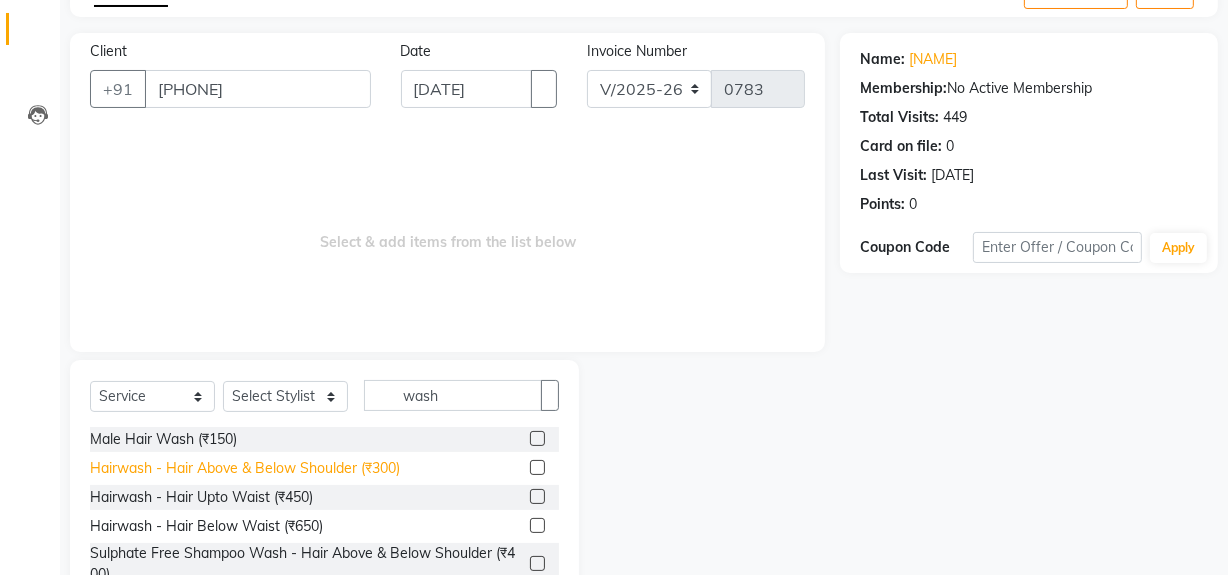 click on "Hairwash  - Hair Above & Below Shoulder (₹300)" at bounding box center (163, 439) 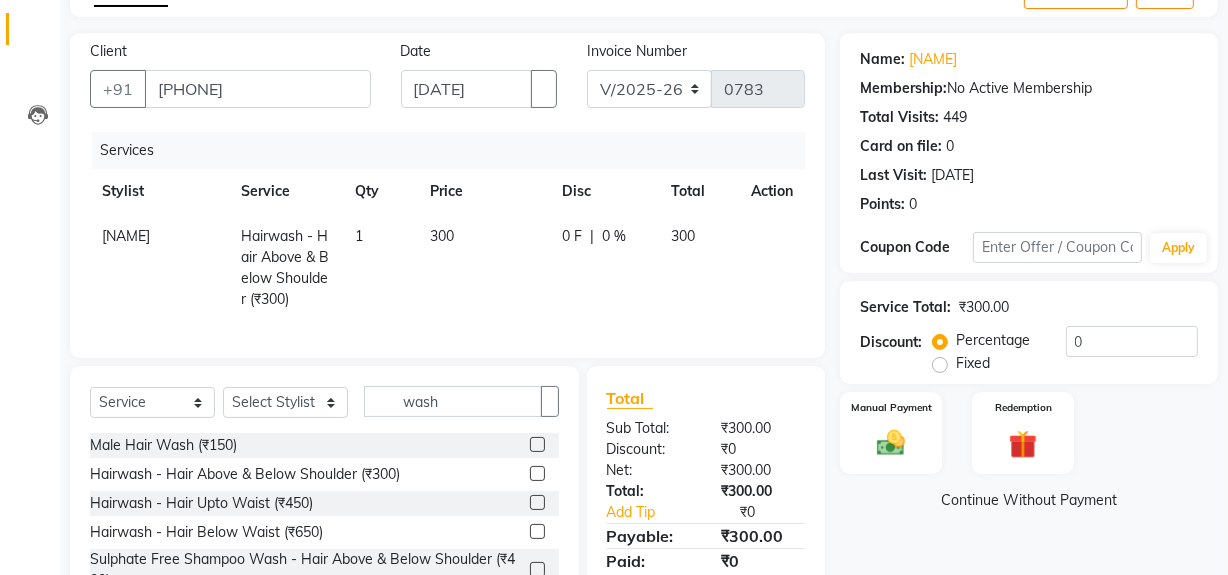 click on "300" at bounding box center [484, 268] 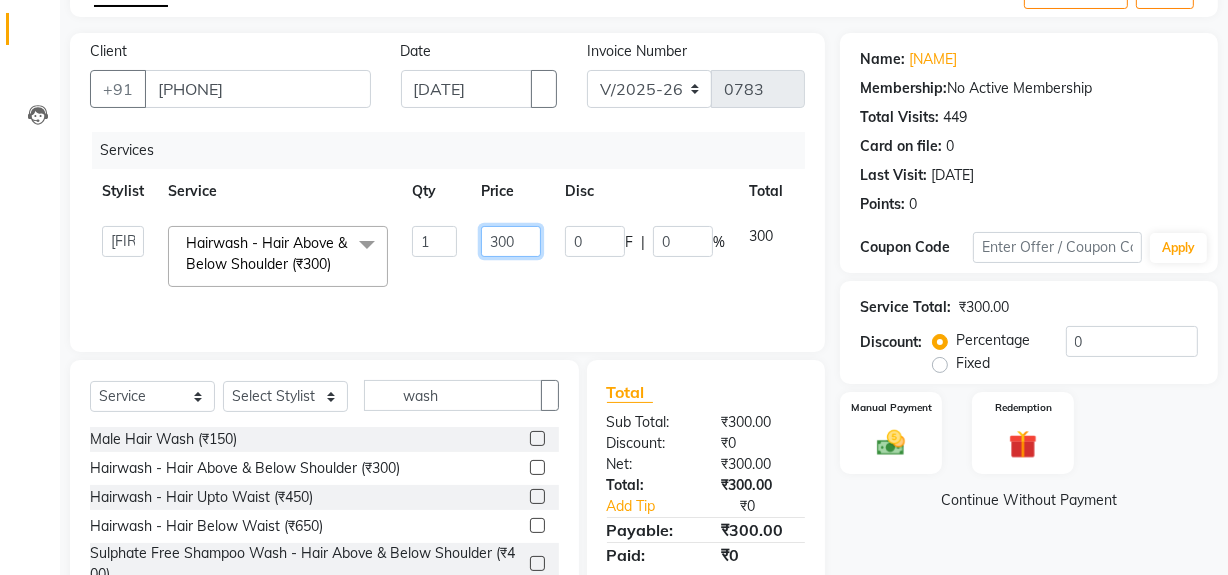 click on "300" at bounding box center [434, 241] 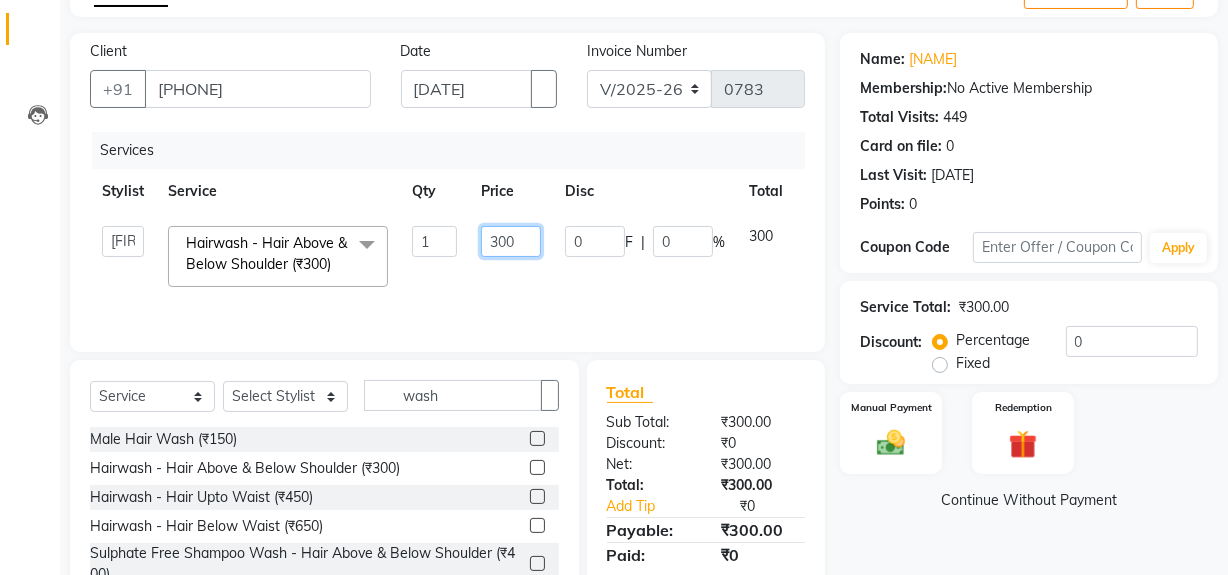 type on "3" 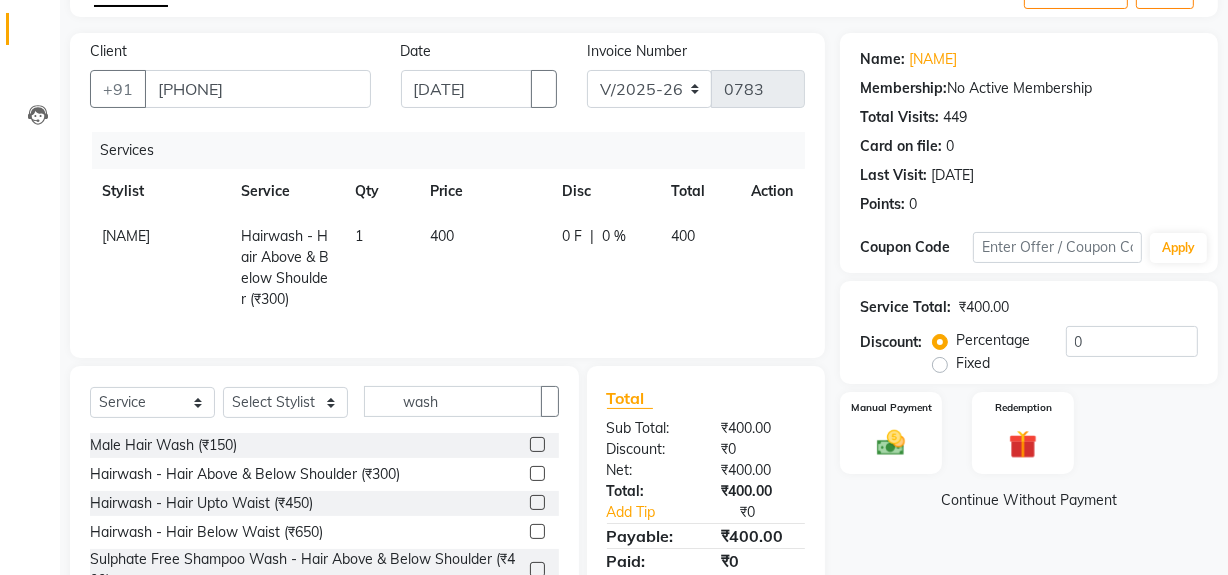 click on "Services Stylist Service Qty Price Disc Total Action Mohd Naushad Hairwash - Hair Above & Below Shoulder (₹300) 1 400 0 F | 0 % 400" at bounding box center [447, 235] 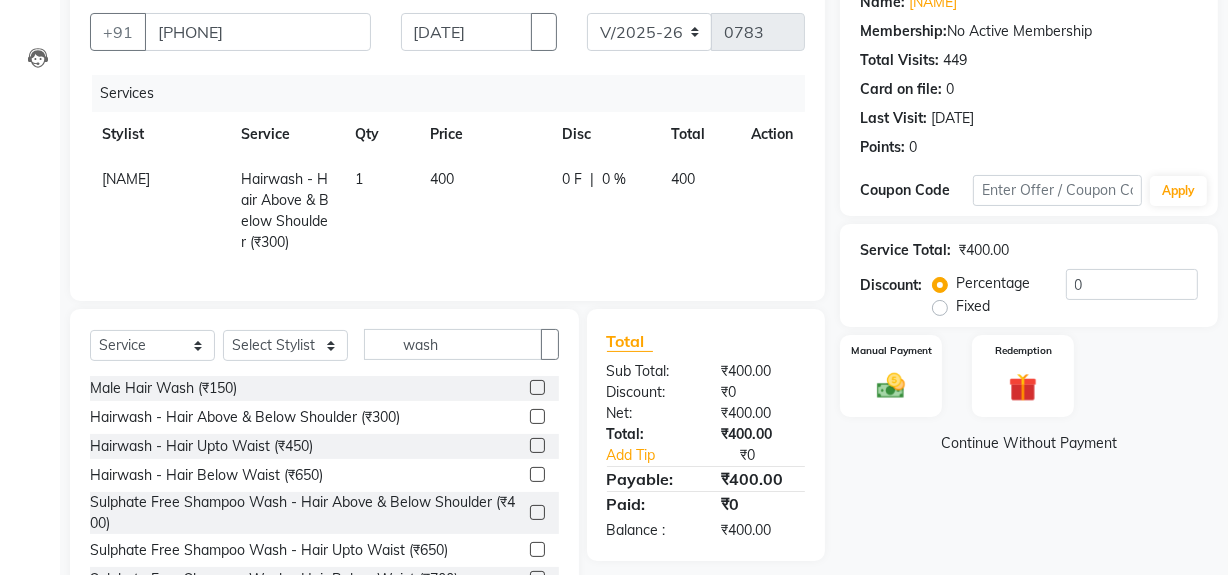 scroll, scrollTop: 245, scrollLeft: 0, axis: vertical 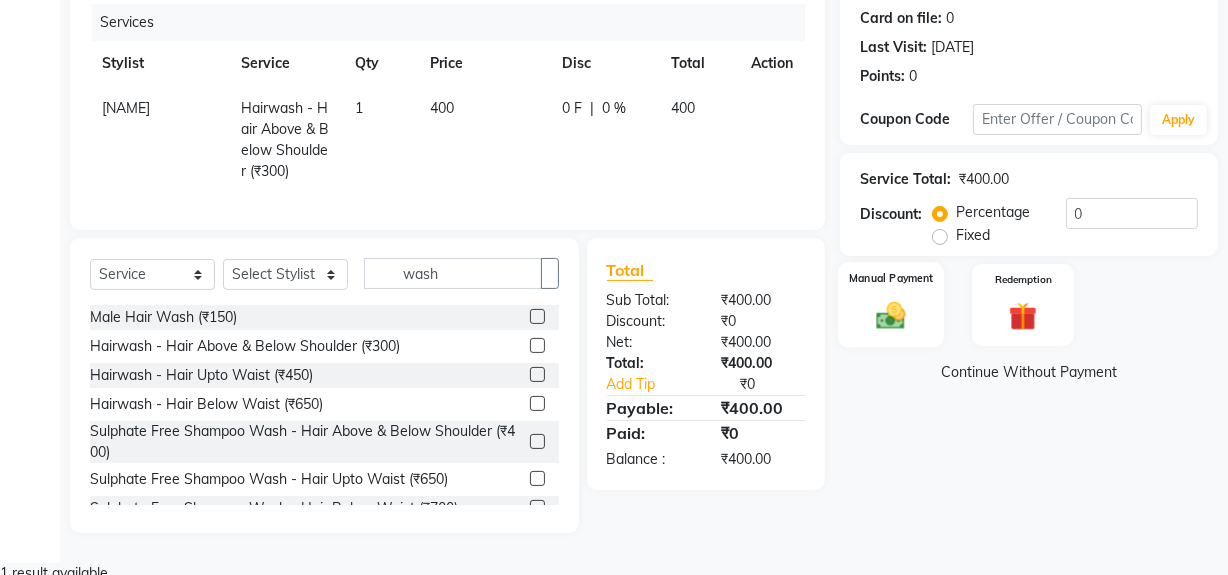 click at bounding box center [891, 315] 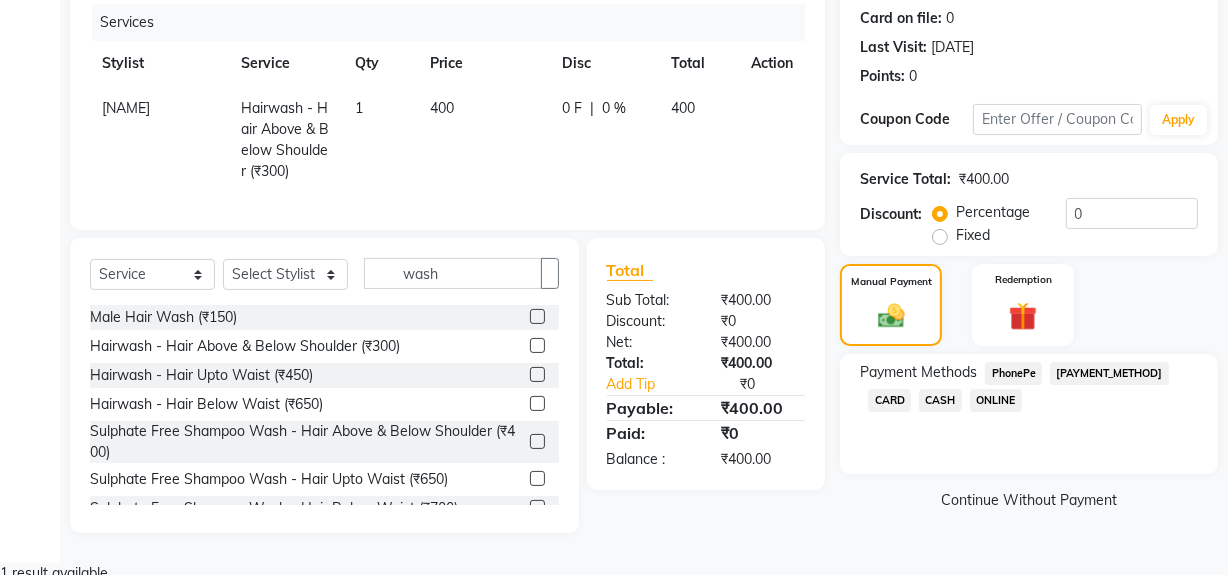 click on "[PAYMENT_METHOD]" at bounding box center [1013, 373] 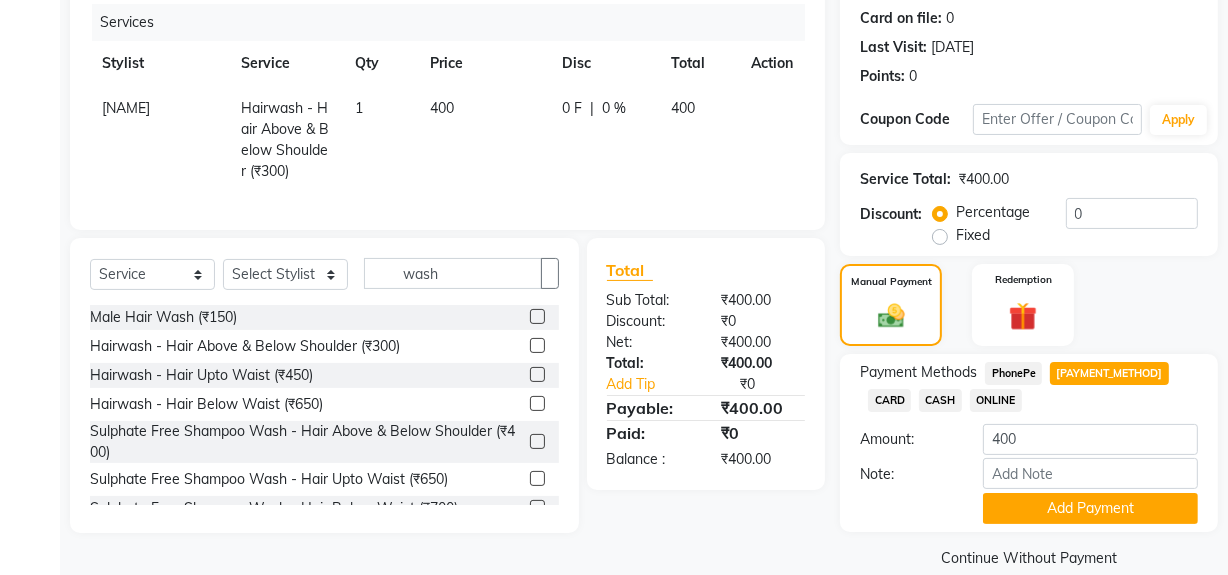 scroll, scrollTop: 277, scrollLeft: 0, axis: vertical 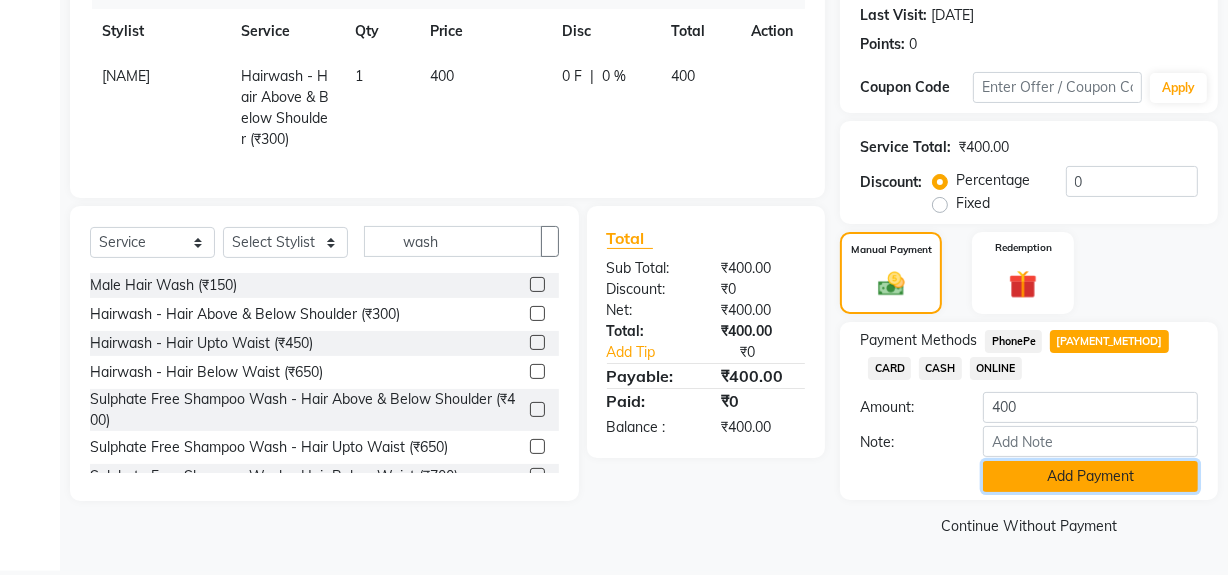 click on "Add Payment" at bounding box center (1090, 476) 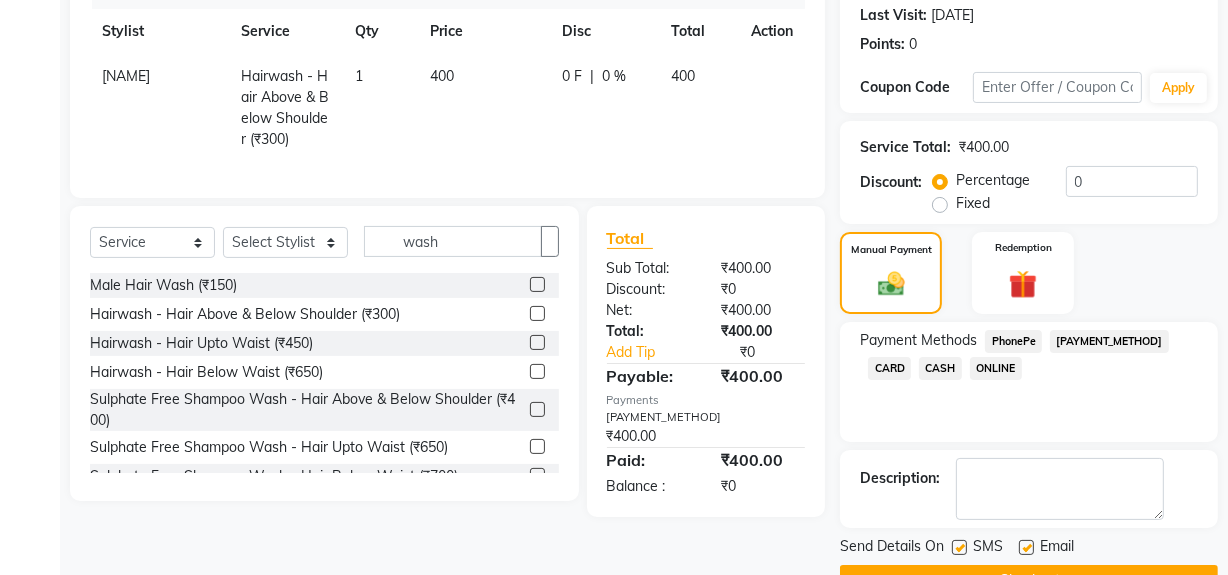 scroll, scrollTop: 333, scrollLeft: 0, axis: vertical 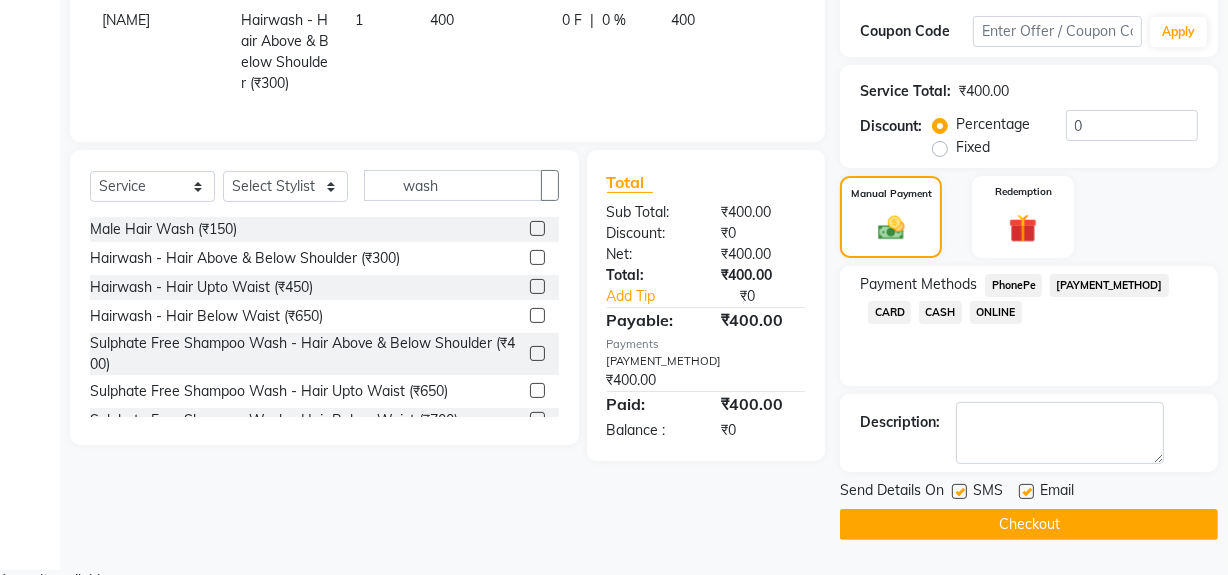 click at bounding box center [959, 491] 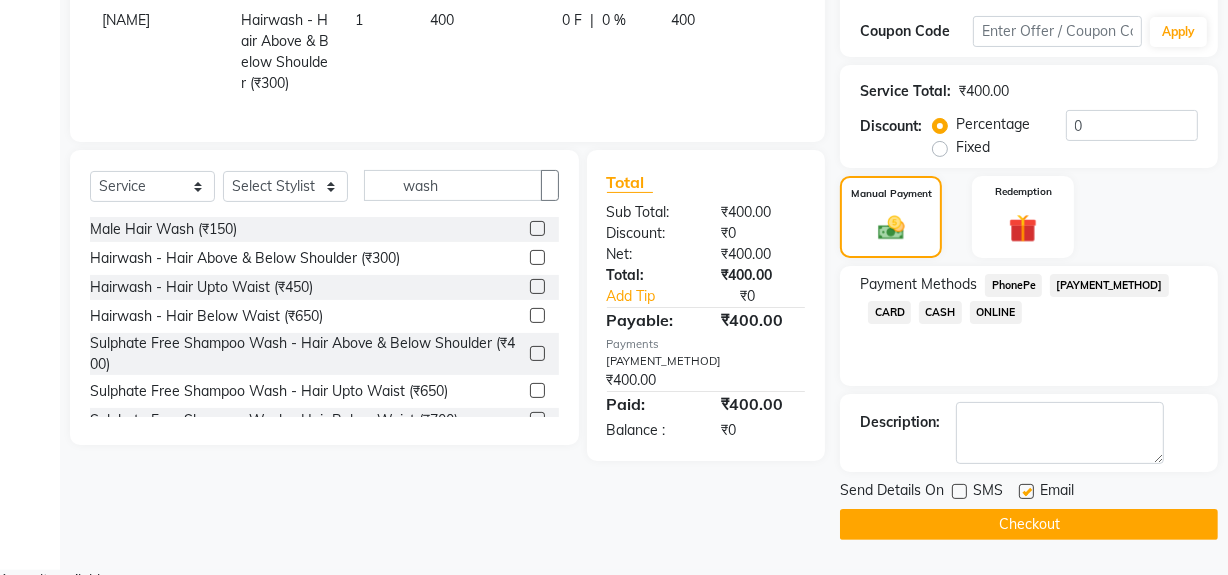 click at bounding box center [1026, 491] 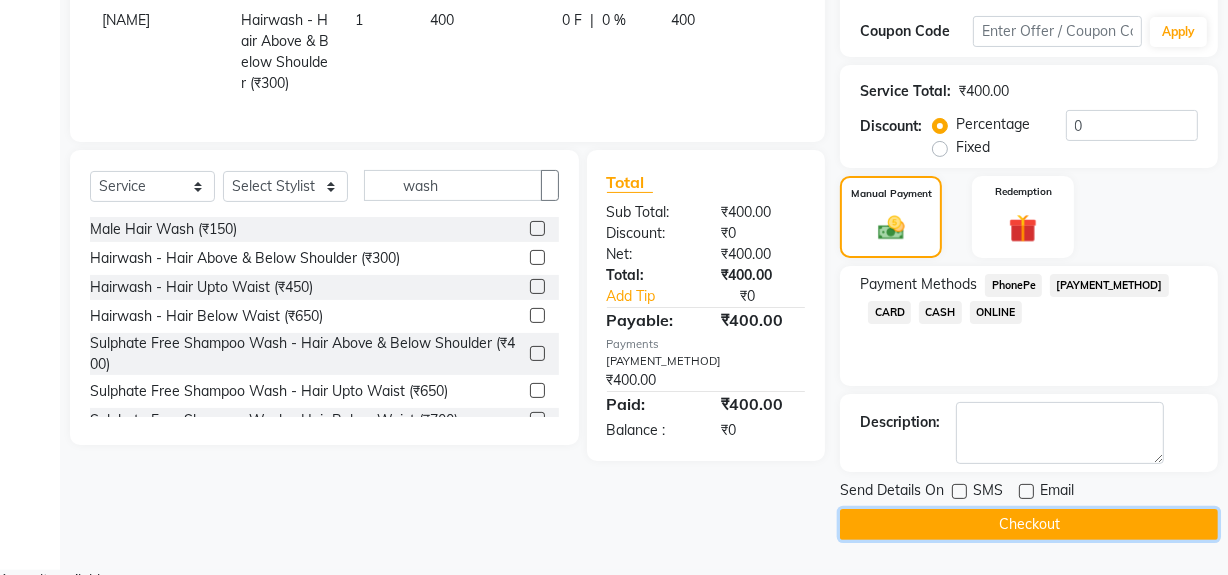 click on "Checkout" at bounding box center (1029, 524) 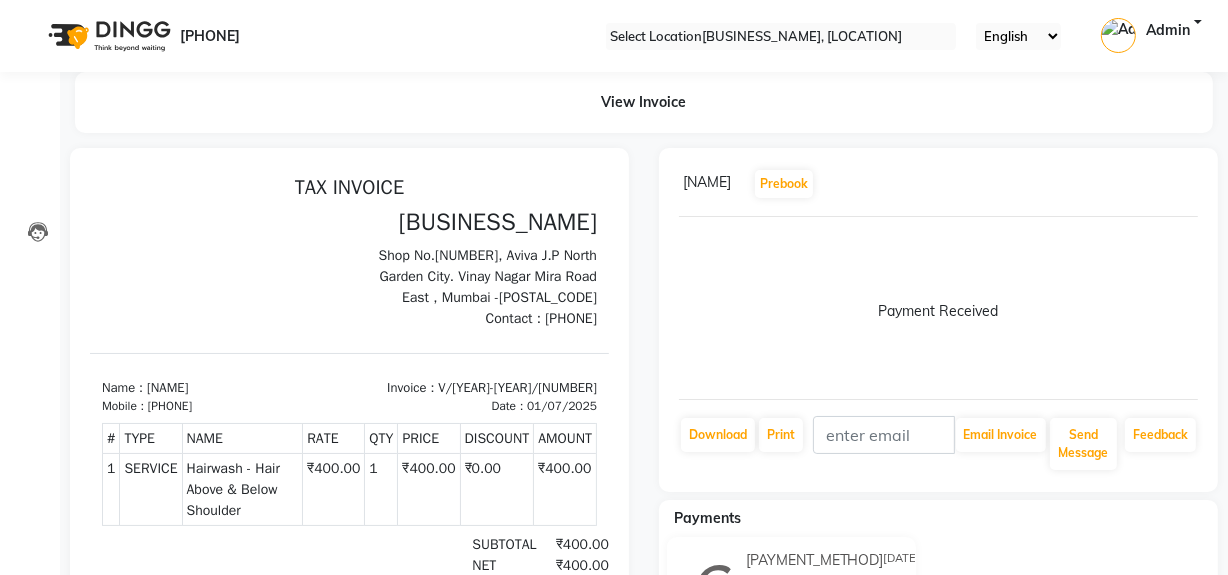scroll, scrollTop: 0, scrollLeft: 0, axis: both 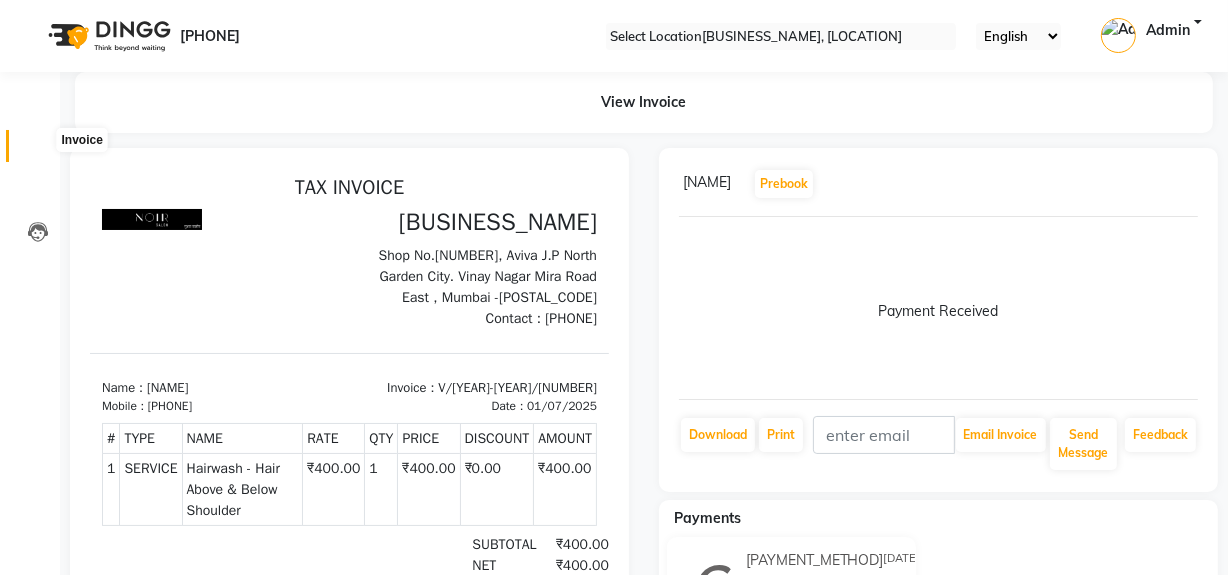 click at bounding box center (38, 151) 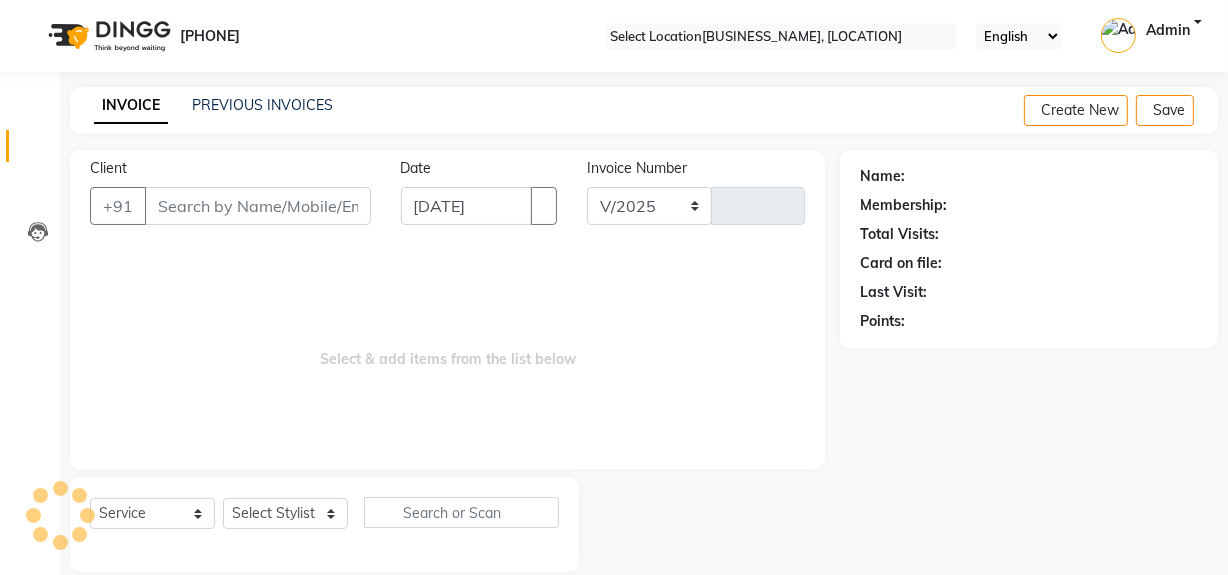 scroll, scrollTop: 26, scrollLeft: 0, axis: vertical 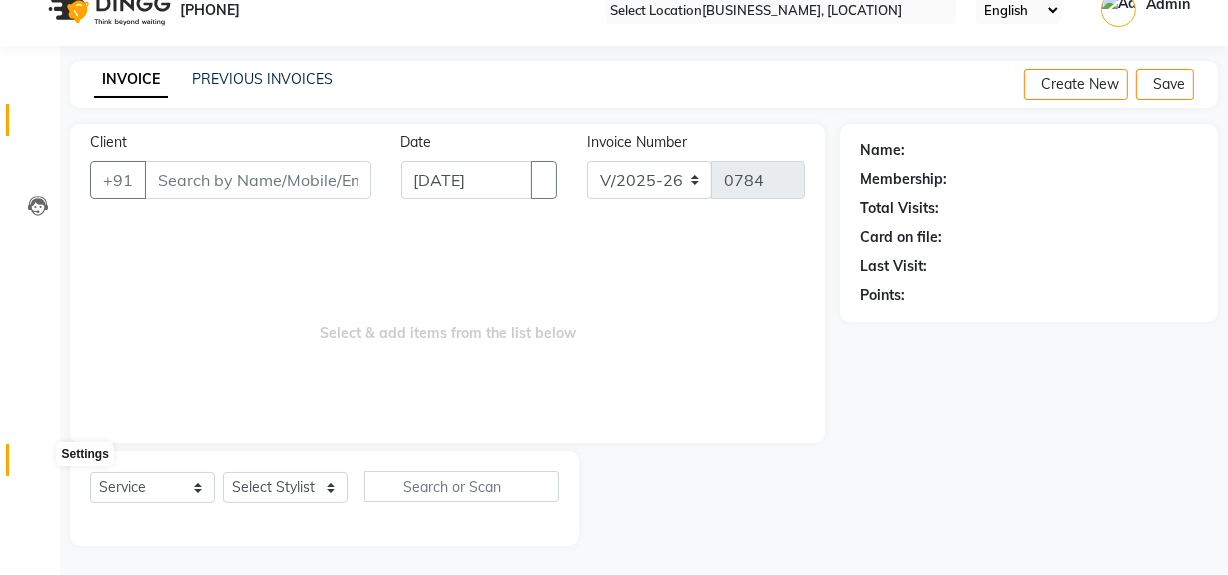 click at bounding box center [38, 465] 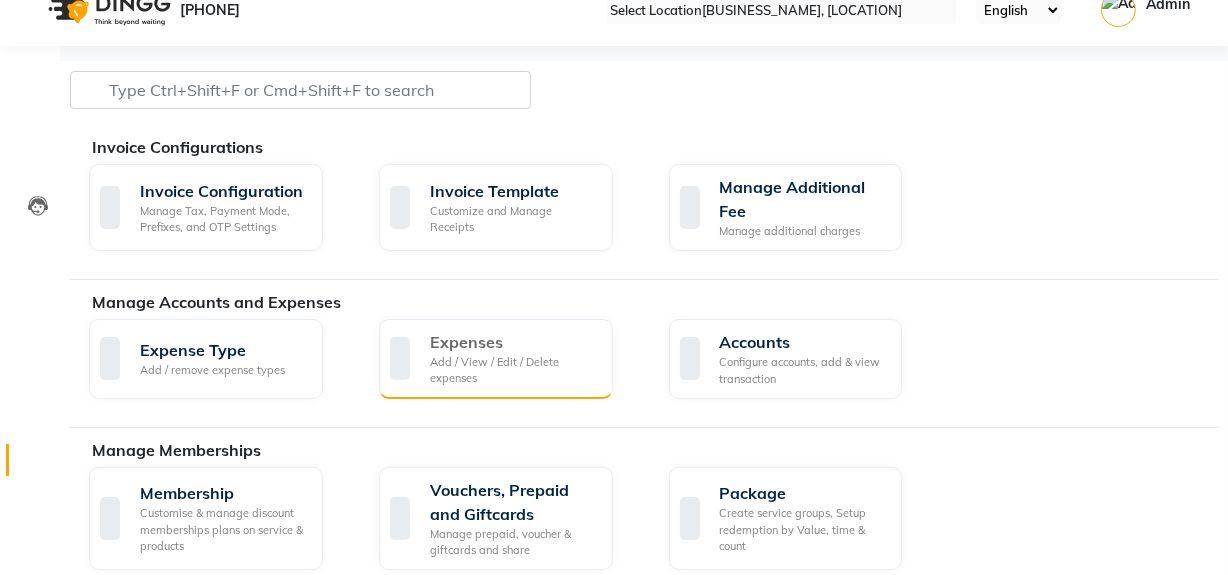 click on "Add / View / Edit / Delete expenses" at bounding box center [513, 370] 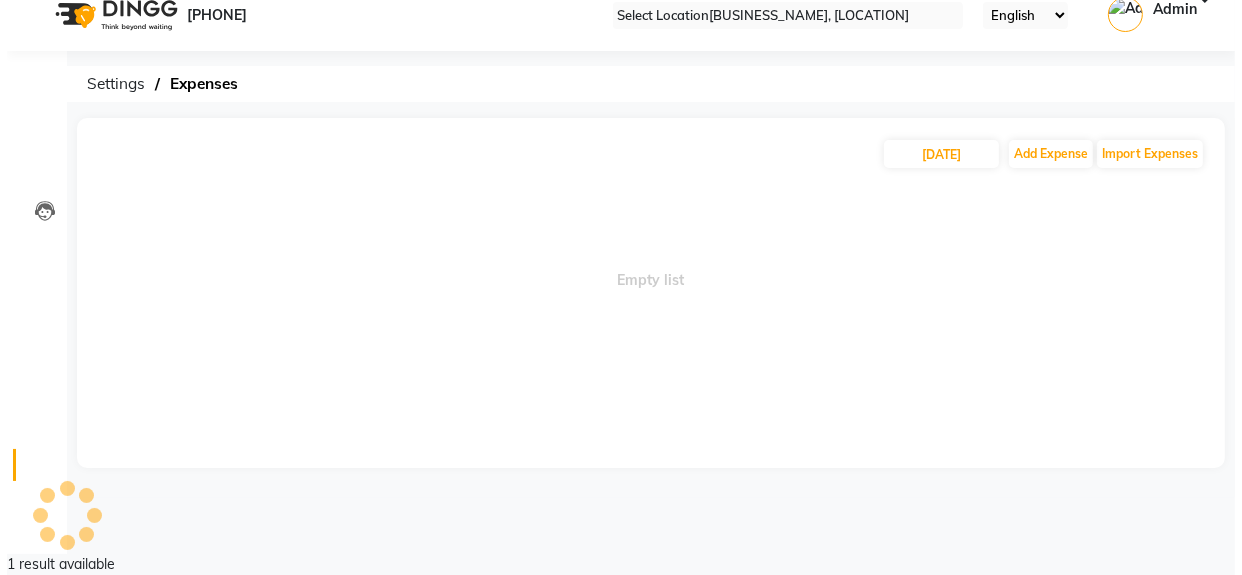 scroll, scrollTop: 0, scrollLeft: 0, axis: both 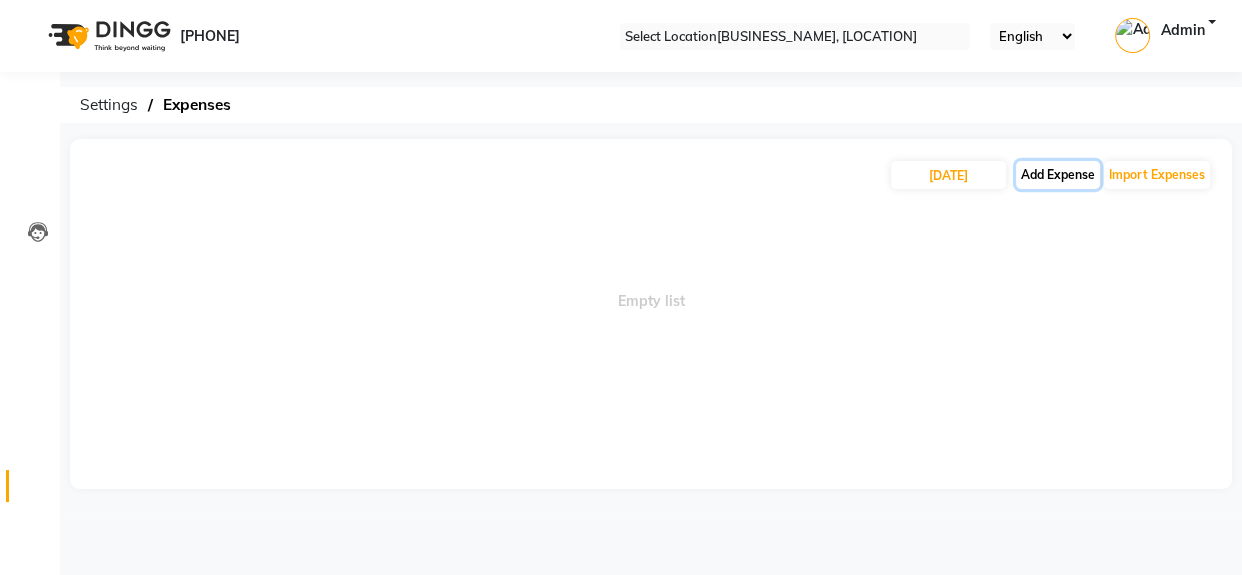 click on "Add Expense" at bounding box center [1058, 175] 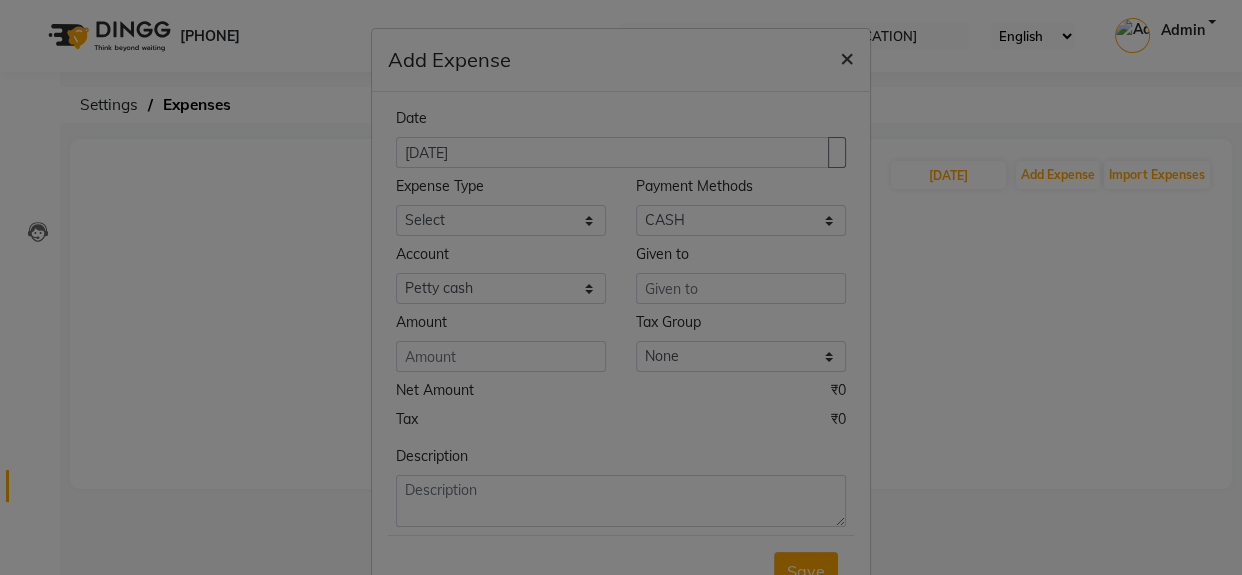 click on "×" at bounding box center (847, 57) 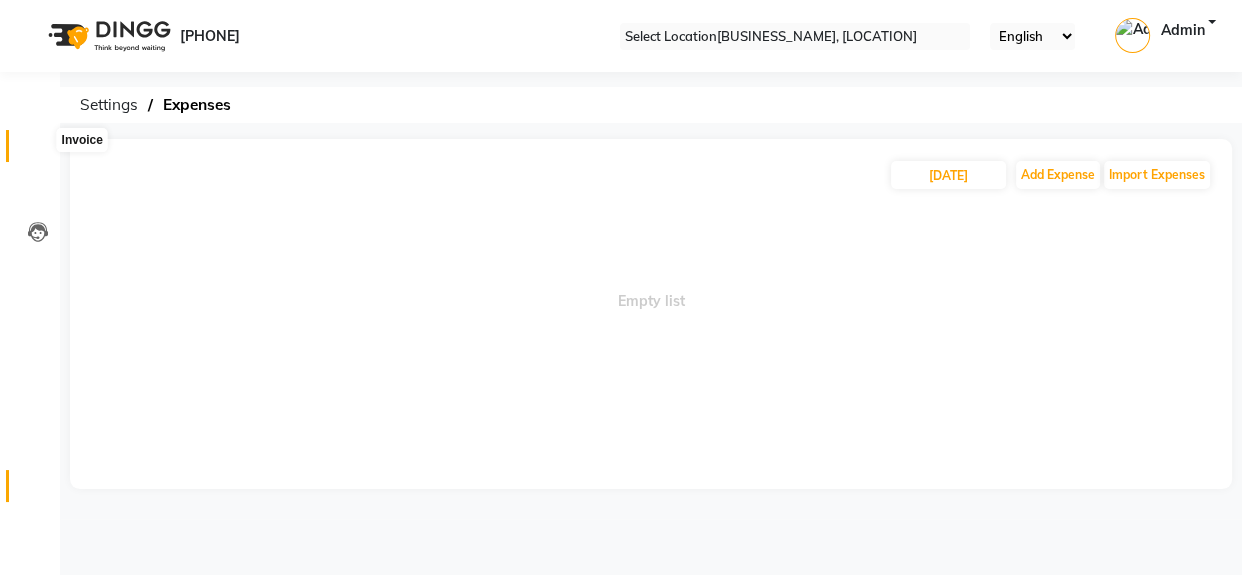 click at bounding box center (38, 151) 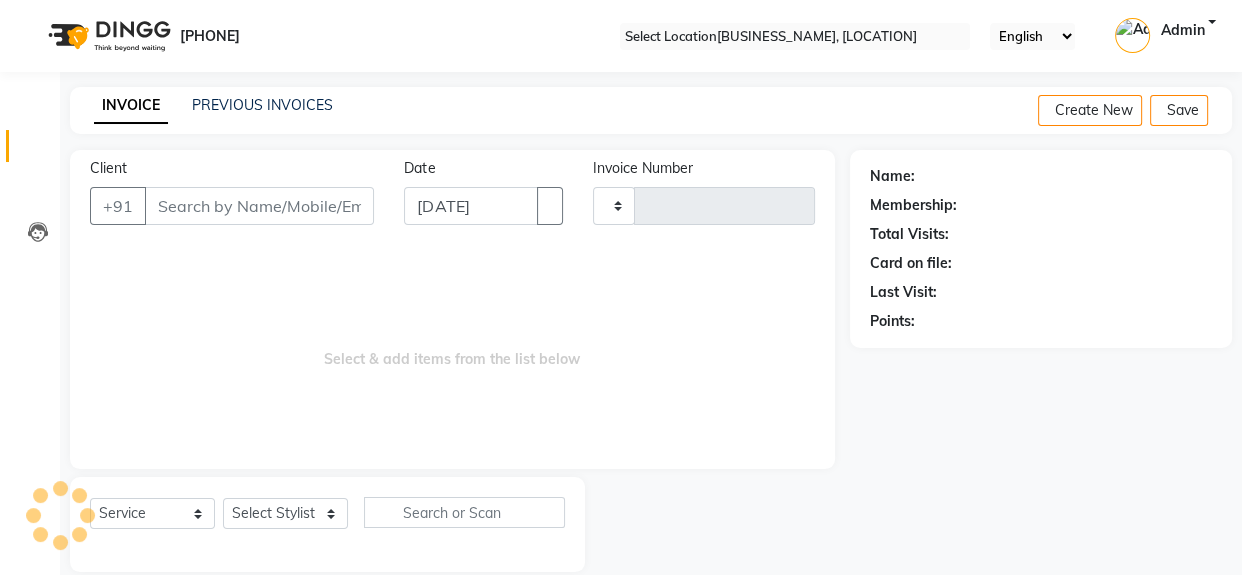 scroll, scrollTop: 26, scrollLeft: 0, axis: vertical 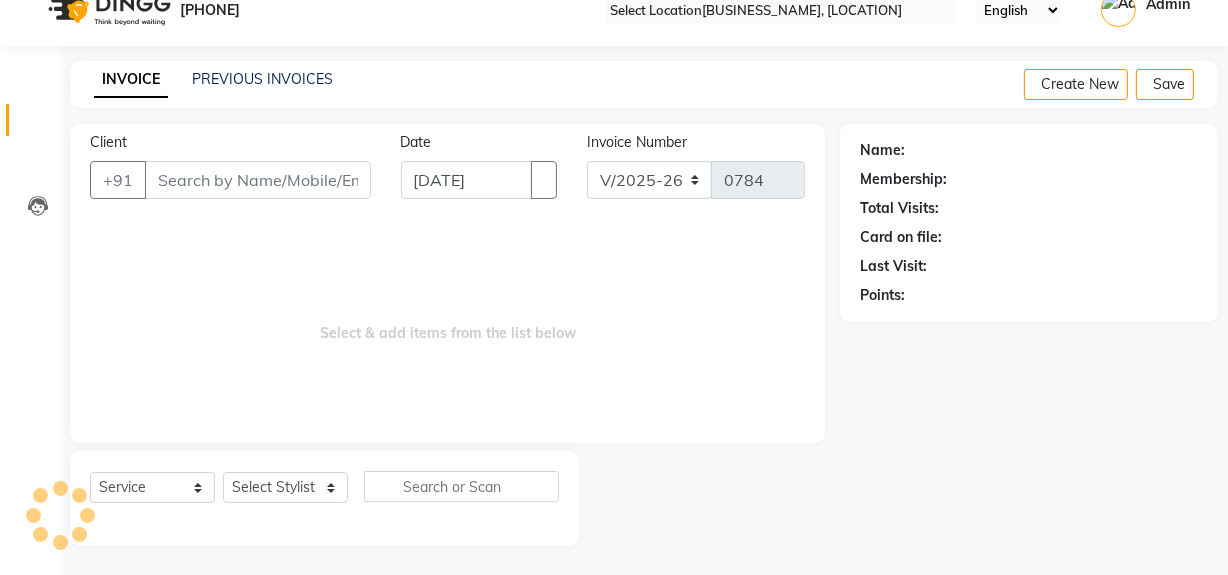 click on "Client" at bounding box center (258, 180) 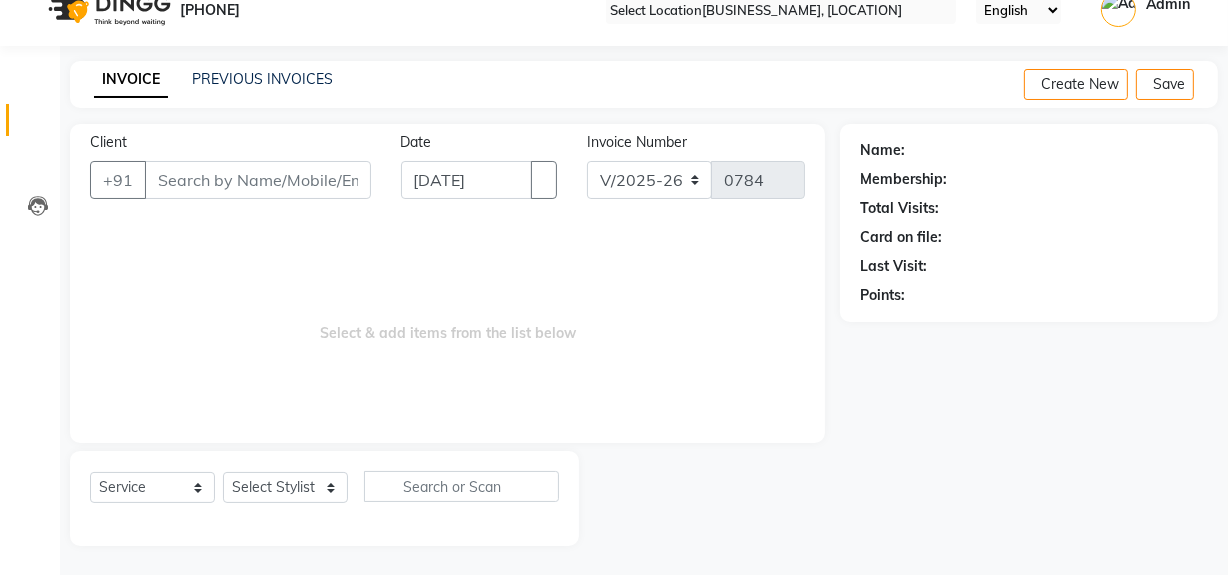 click on "Client" at bounding box center (258, 180) 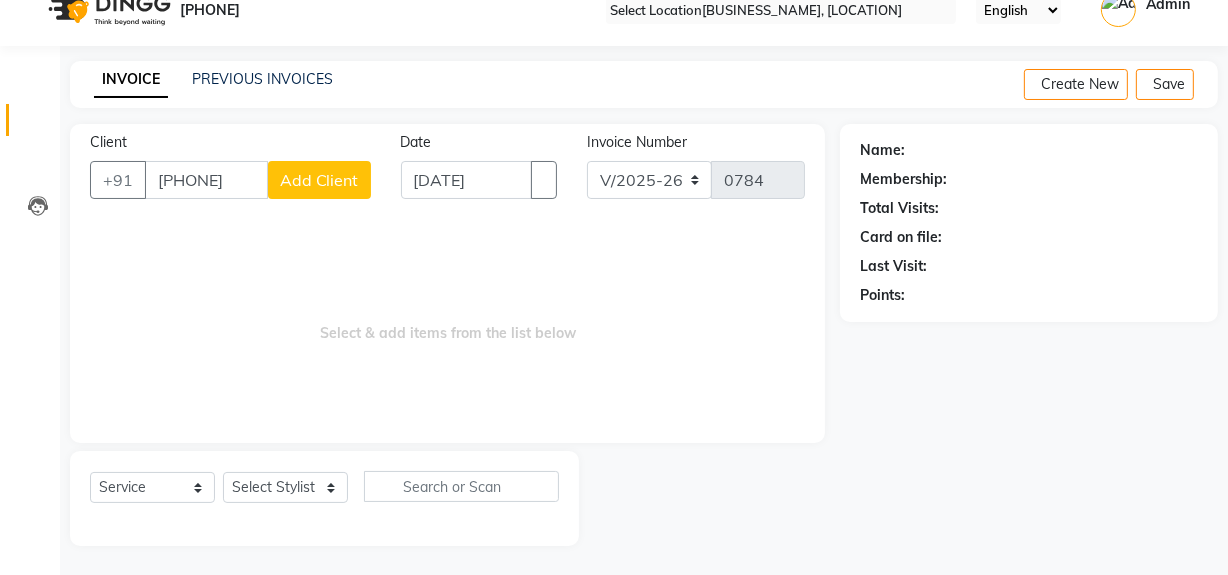 type on "[PHONE]" 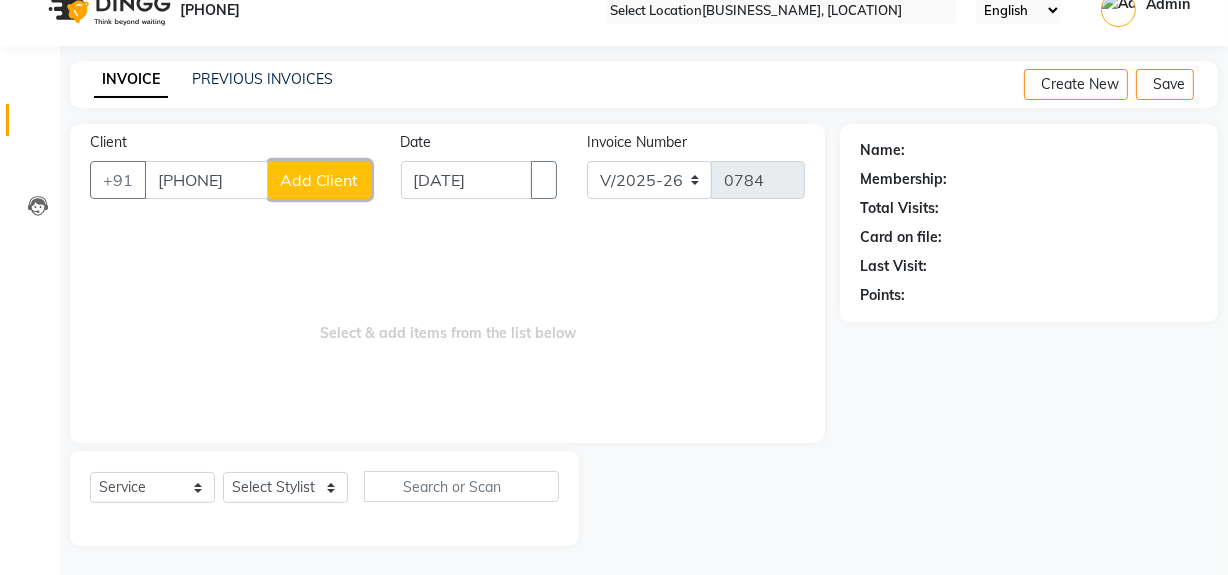 click on "Add Client" at bounding box center [319, 180] 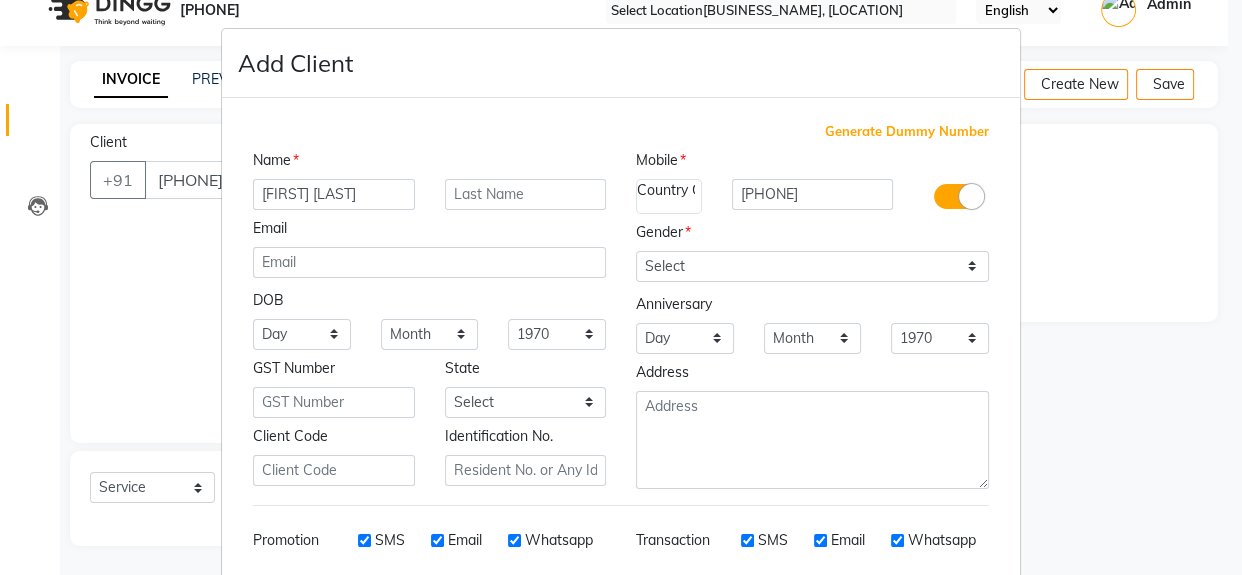 type on "[FIRST] [LAST]" 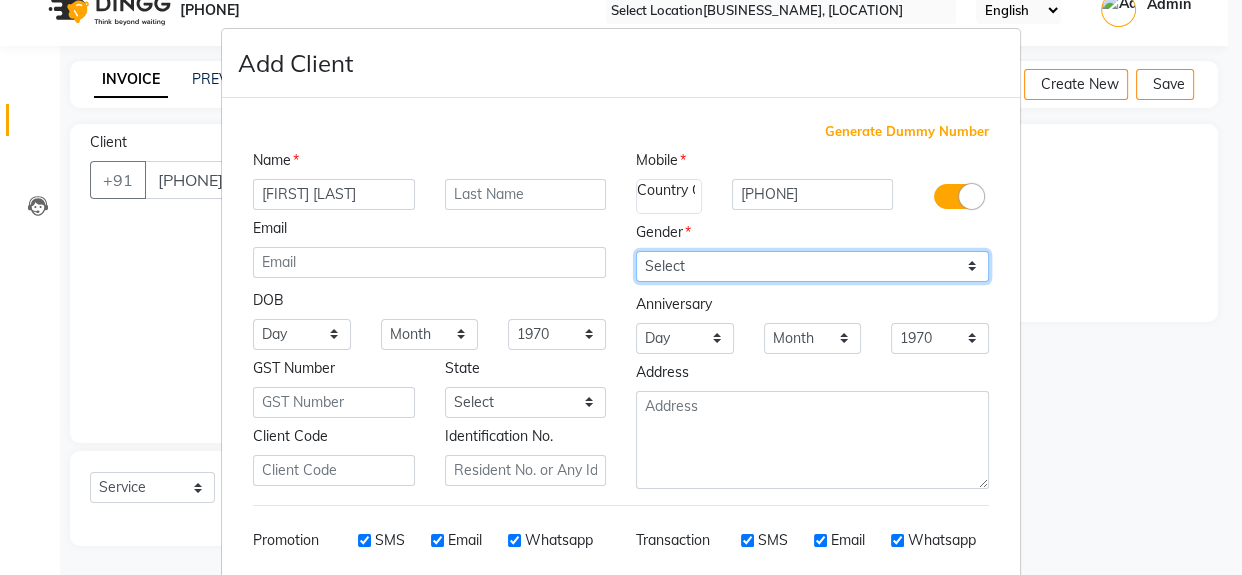 click on "Select Male Female Other Prefer Not To Say" at bounding box center (812, 266) 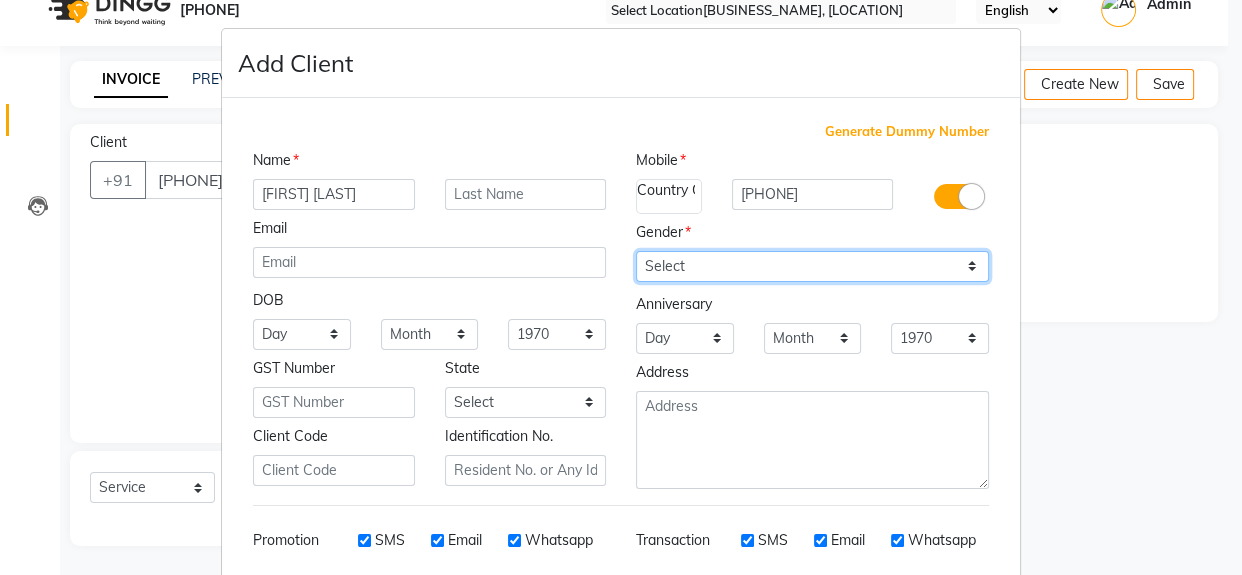 select on "male" 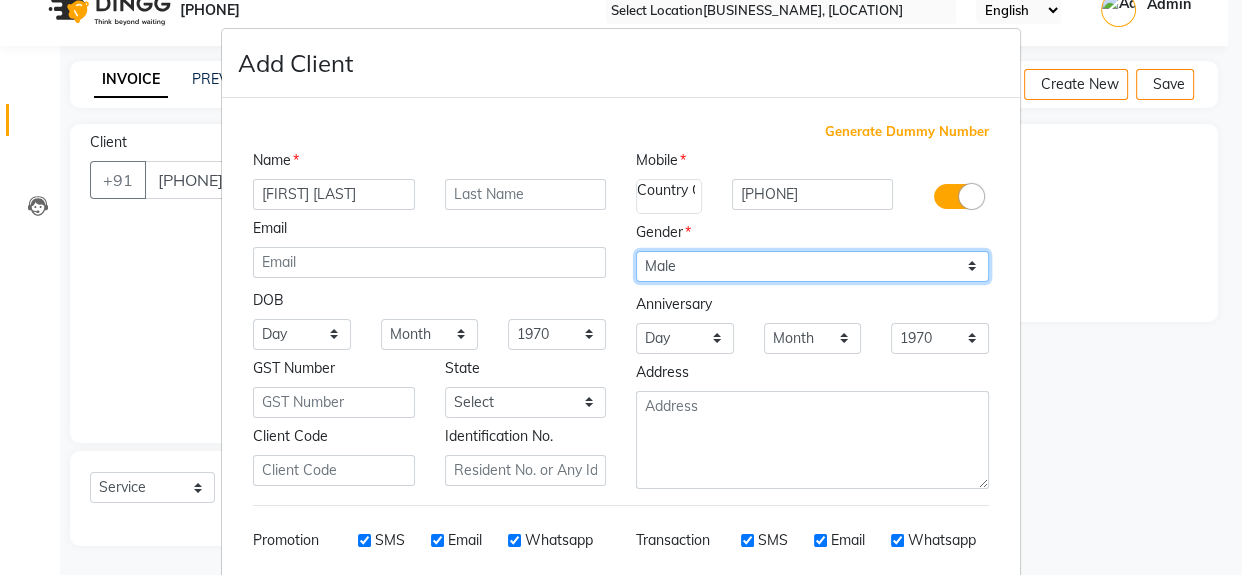 click on "Select Male Female Other Prefer Not To Say" at bounding box center [812, 266] 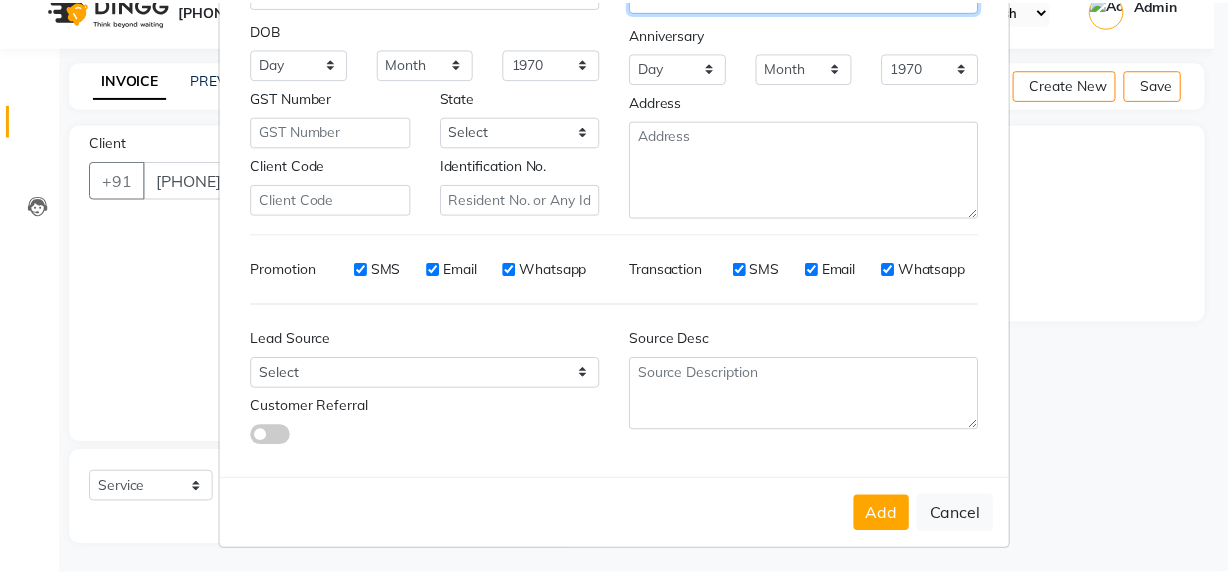 scroll, scrollTop: 278, scrollLeft: 0, axis: vertical 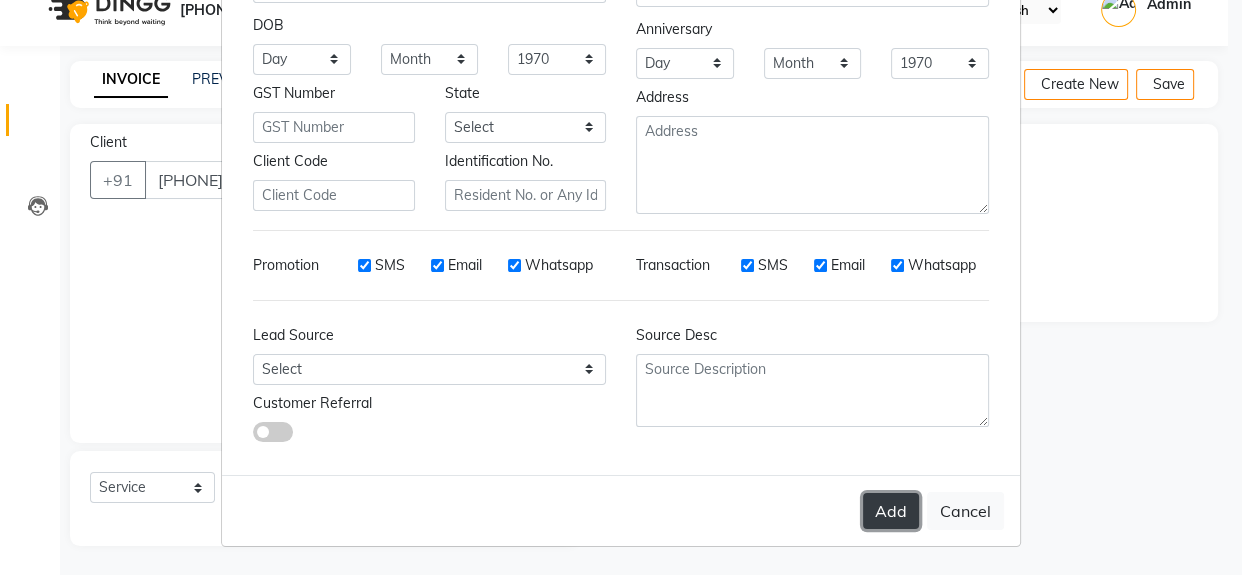 click on "Add" at bounding box center [891, 511] 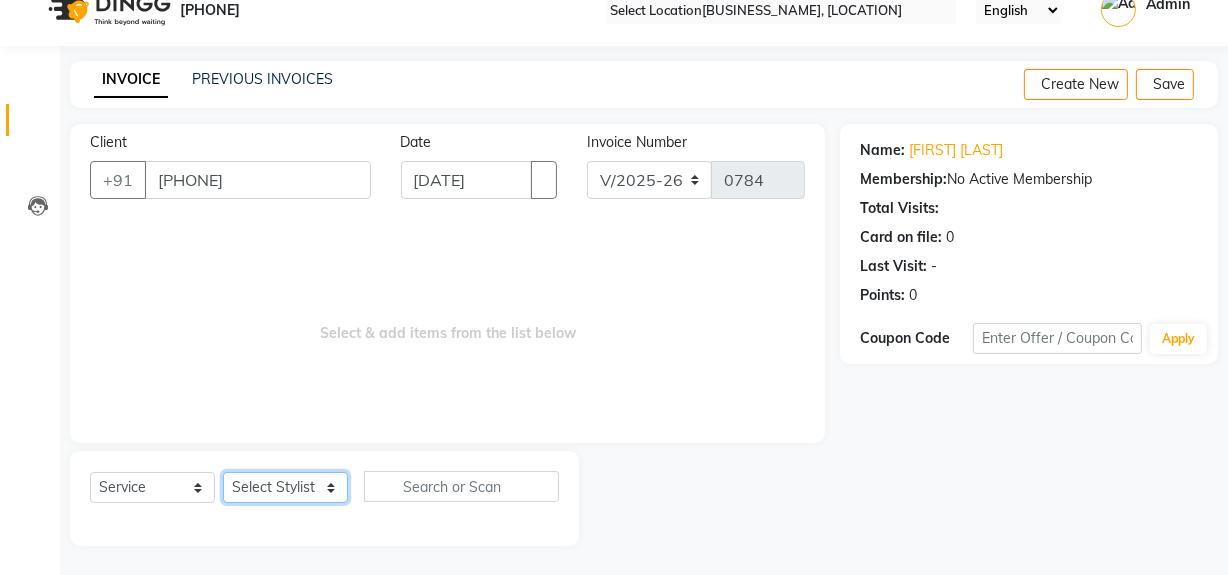 click on "Select Stylist khushbu [NAME] Noir (Login) Sonali  [NAME]  [NAME]" at bounding box center [285, 487] 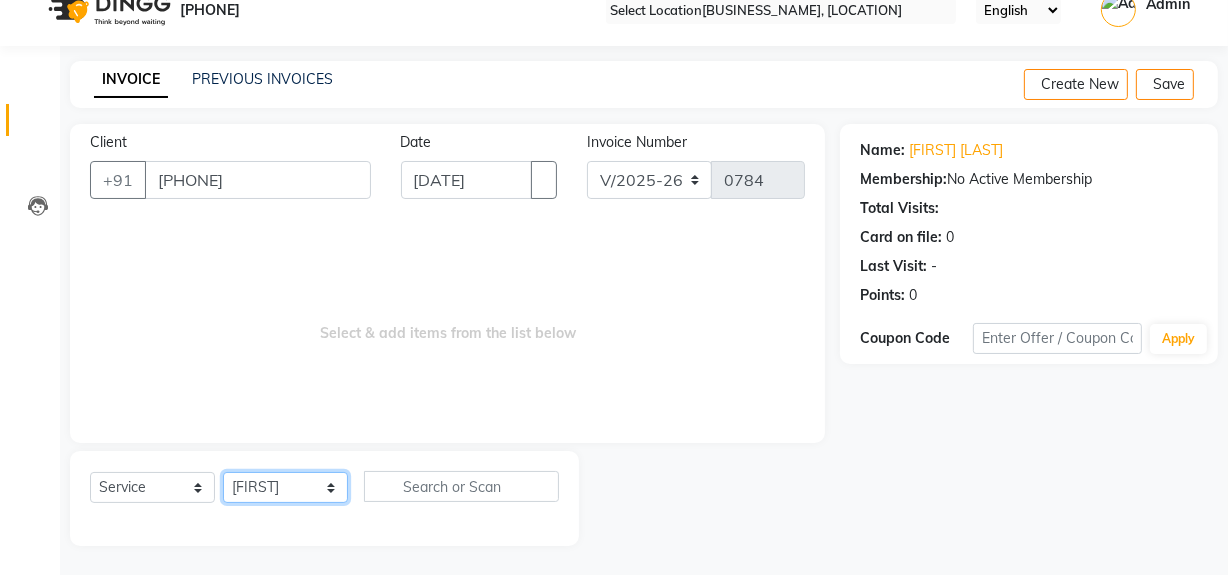 click on "Select Stylist khushbu [NAME] Noir (Login) Sonali  [NAME]  [NAME]" at bounding box center [285, 487] 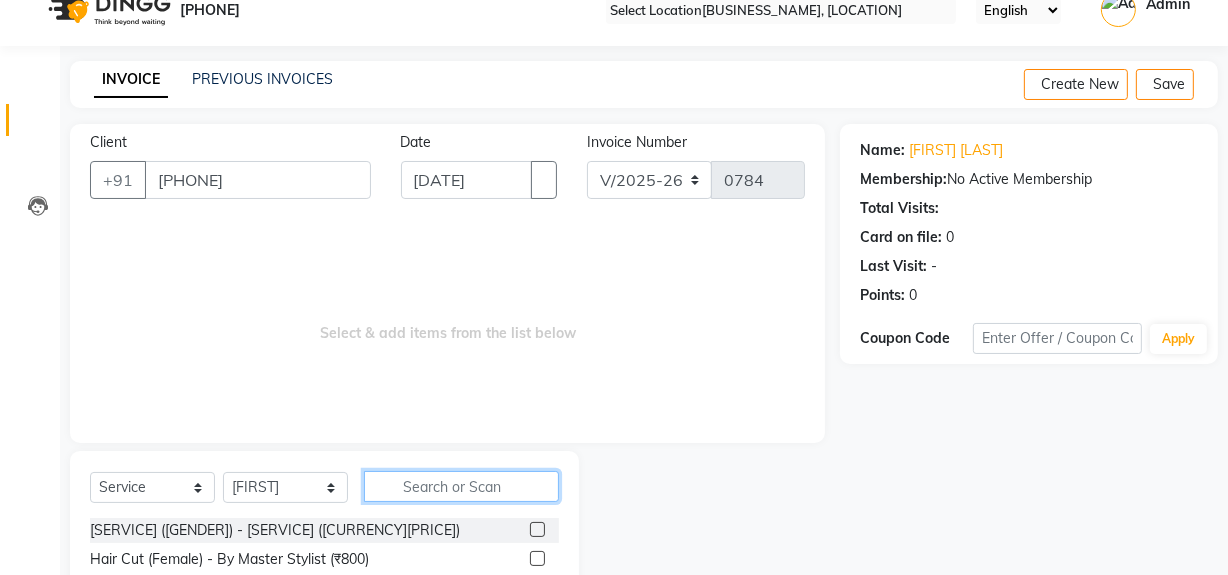 click at bounding box center [461, 486] 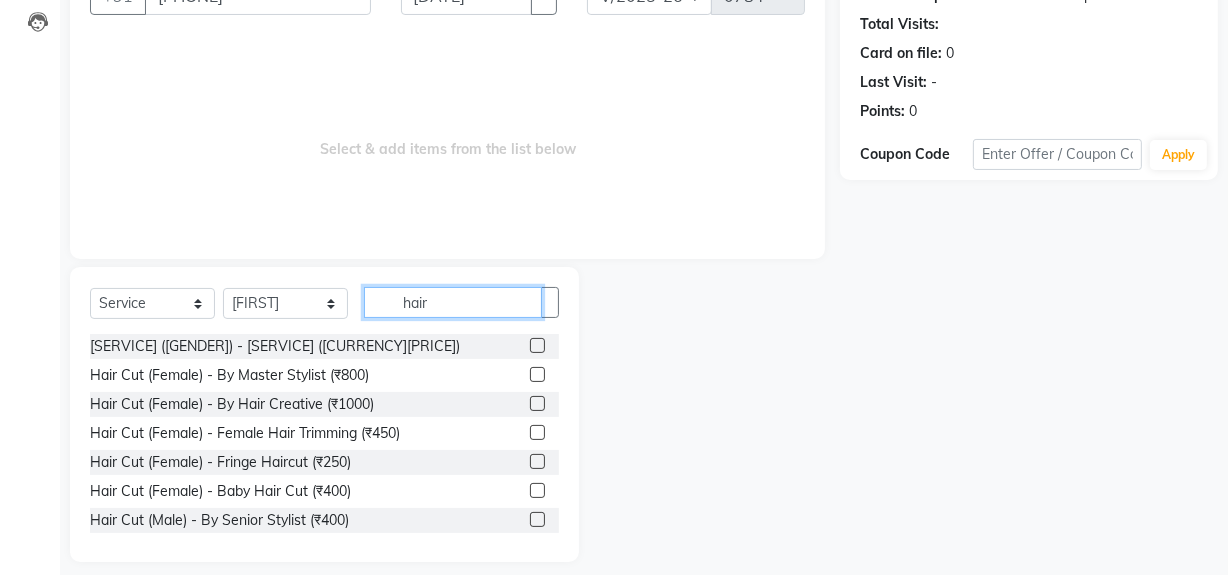 scroll, scrollTop: 226, scrollLeft: 0, axis: vertical 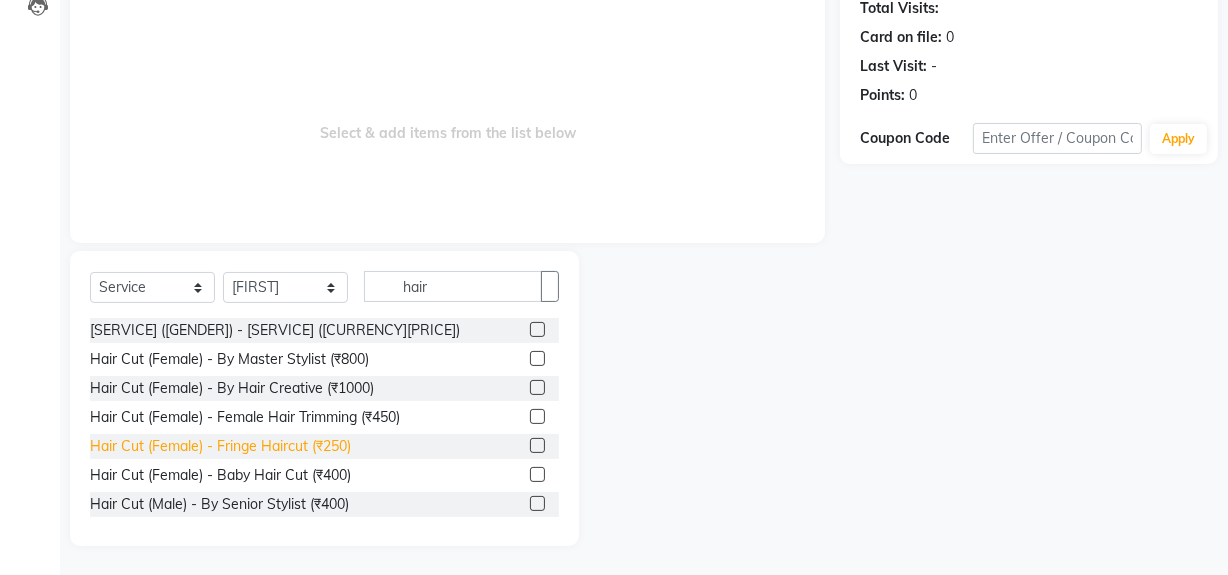 click on "Hair Cut (Female) - Fringe Haircut (₹250)" at bounding box center [275, 330] 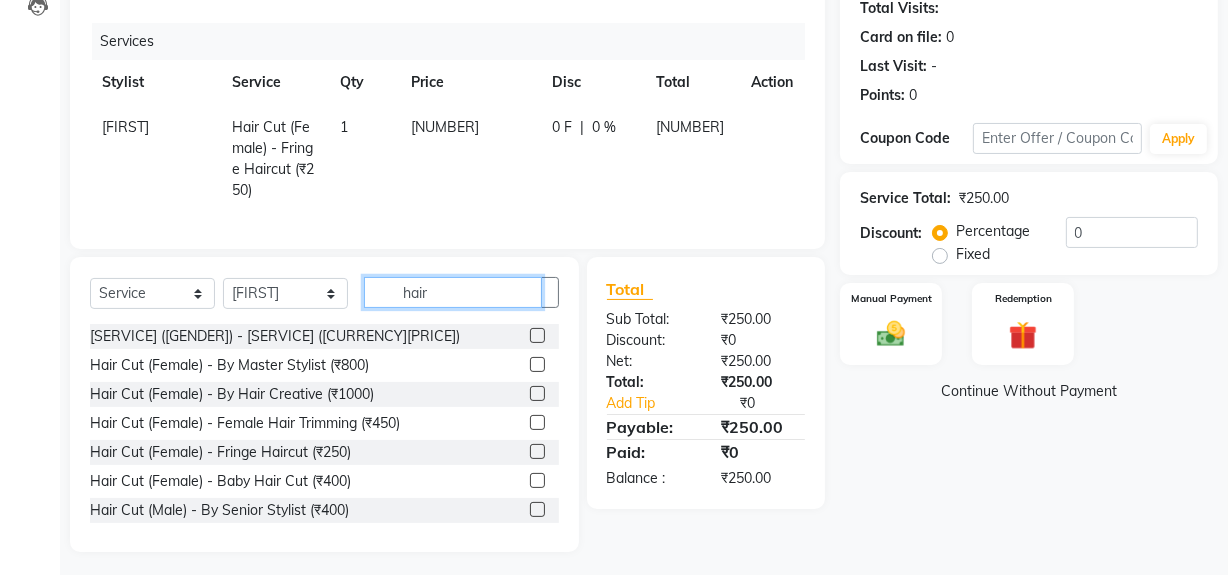 click on "hair" at bounding box center [453, 292] 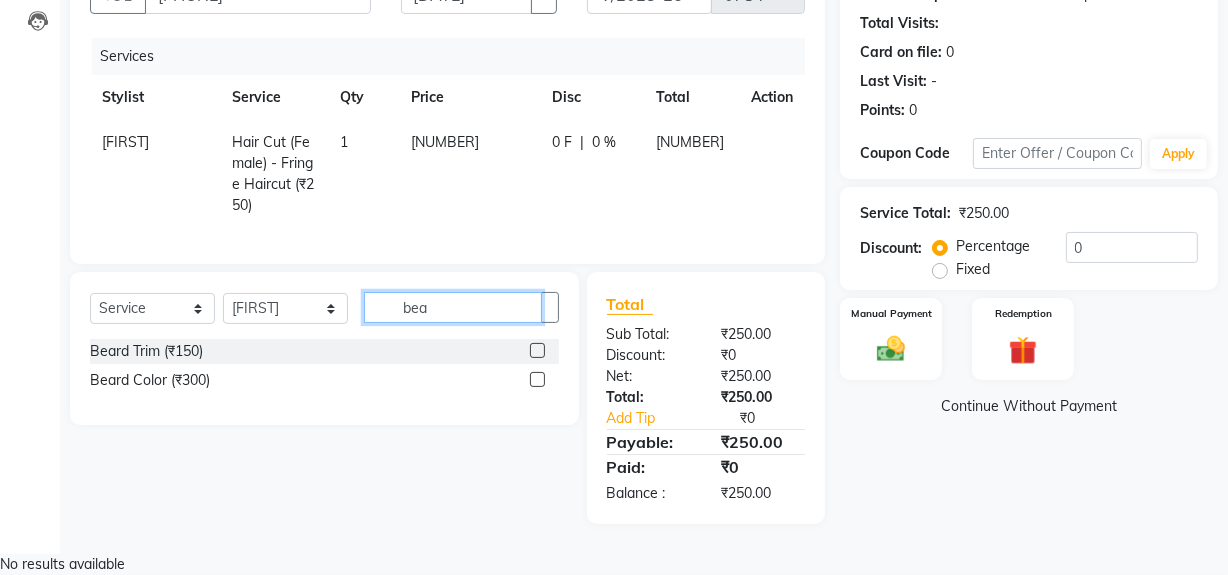 scroll, scrollTop: 202, scrollLeft: 0, axis: vertical 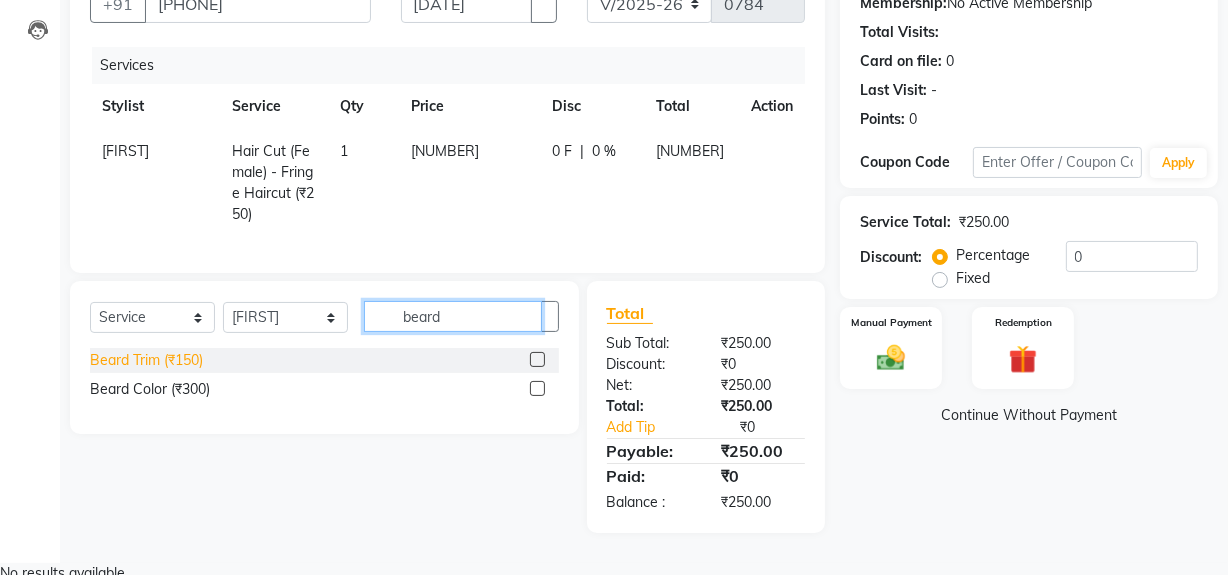 type on "beard" 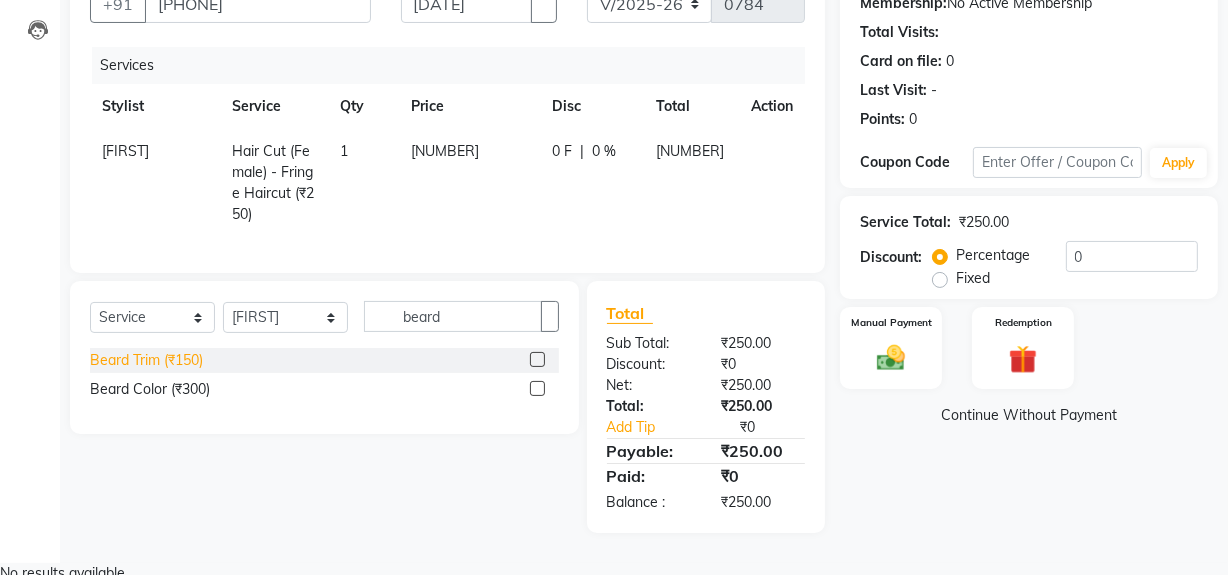 click on "Beard Trim (₹150)" at bounding box center (146, 360) 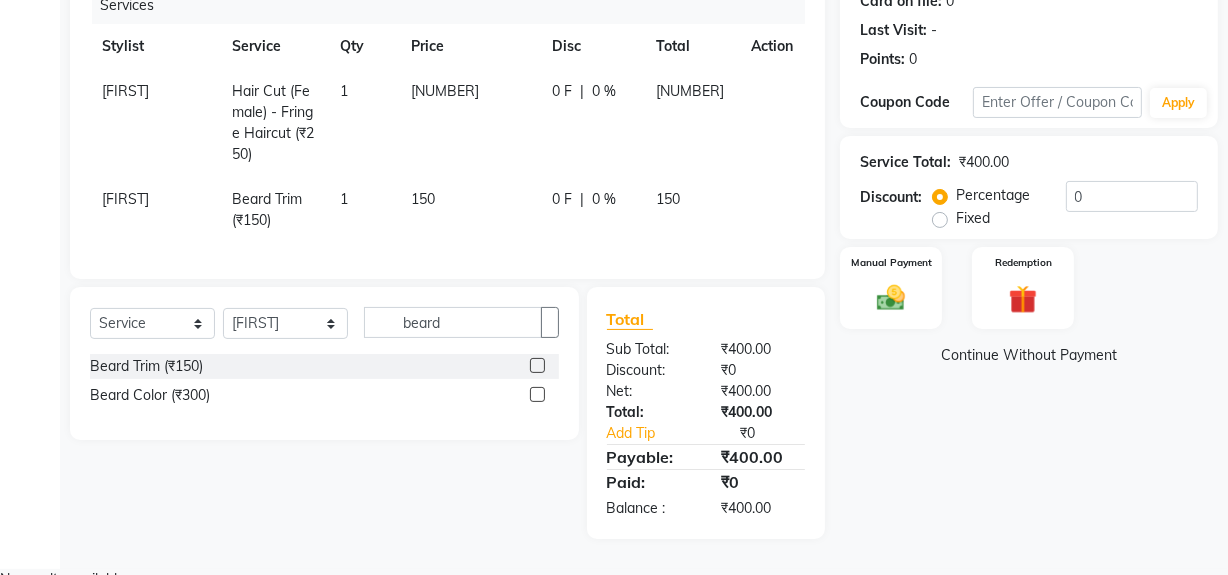 scroll, scrollTop: 268, scrollLeft: 0, axis: vertical 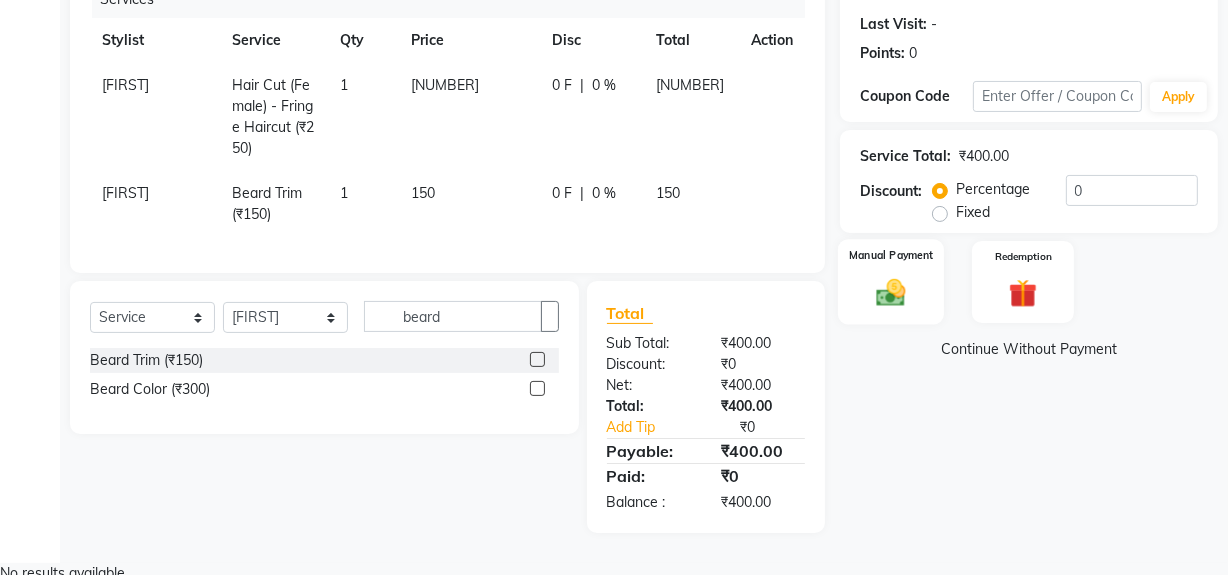 click at bounding box center [891, 292] 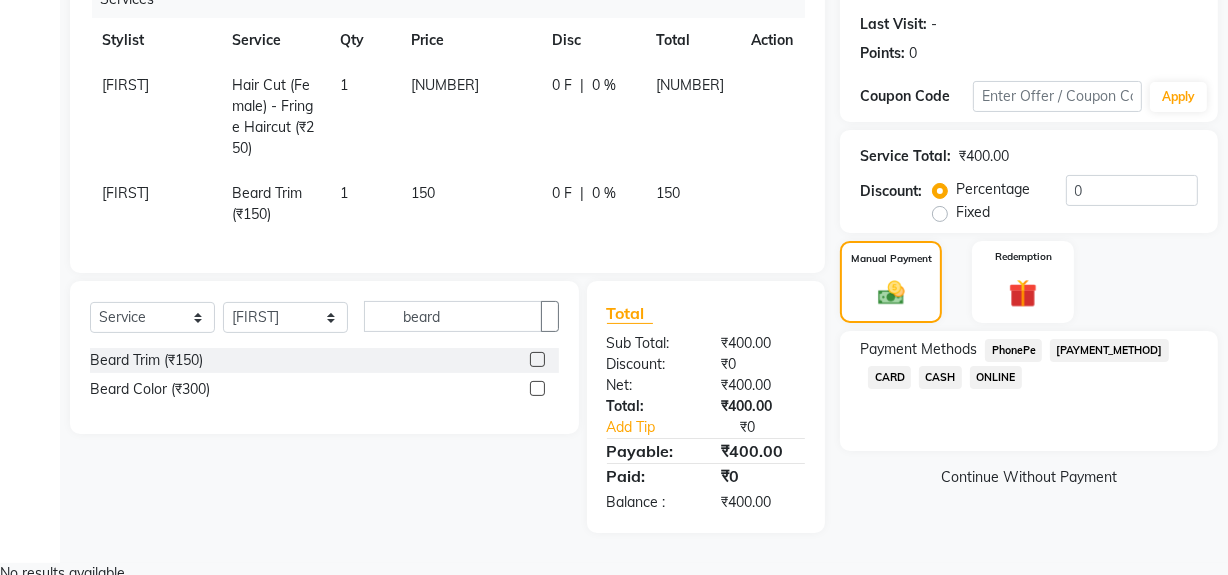 click on "[PAYMENT_METHOD]" at bounding box center (1013, 350) 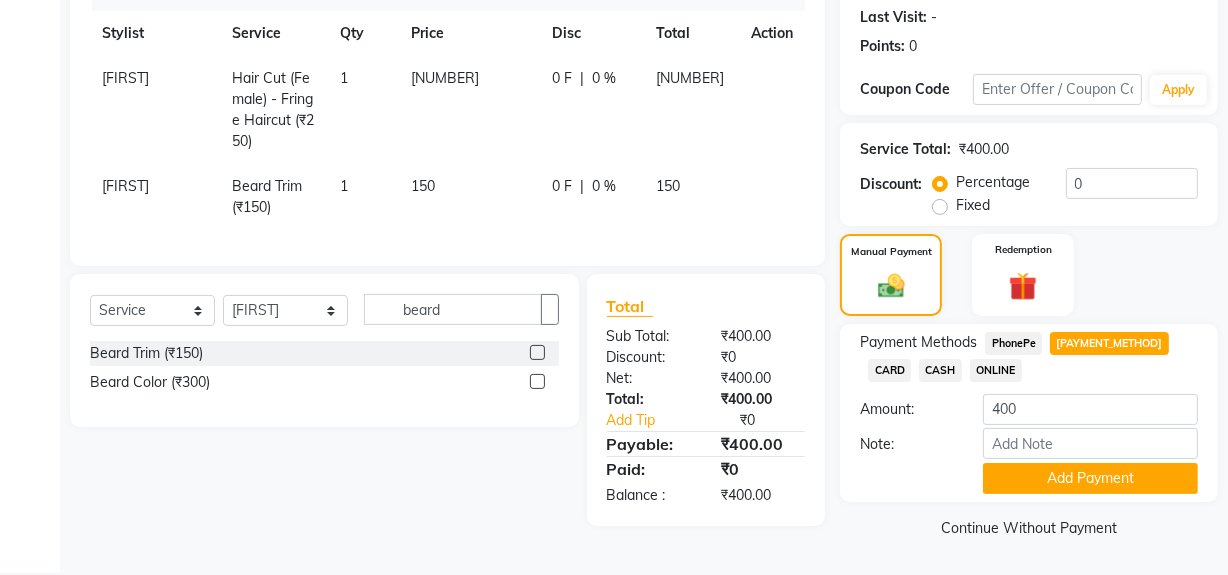 scroll, scrollTop: 277, scrollLeft: 0, axis: vertical 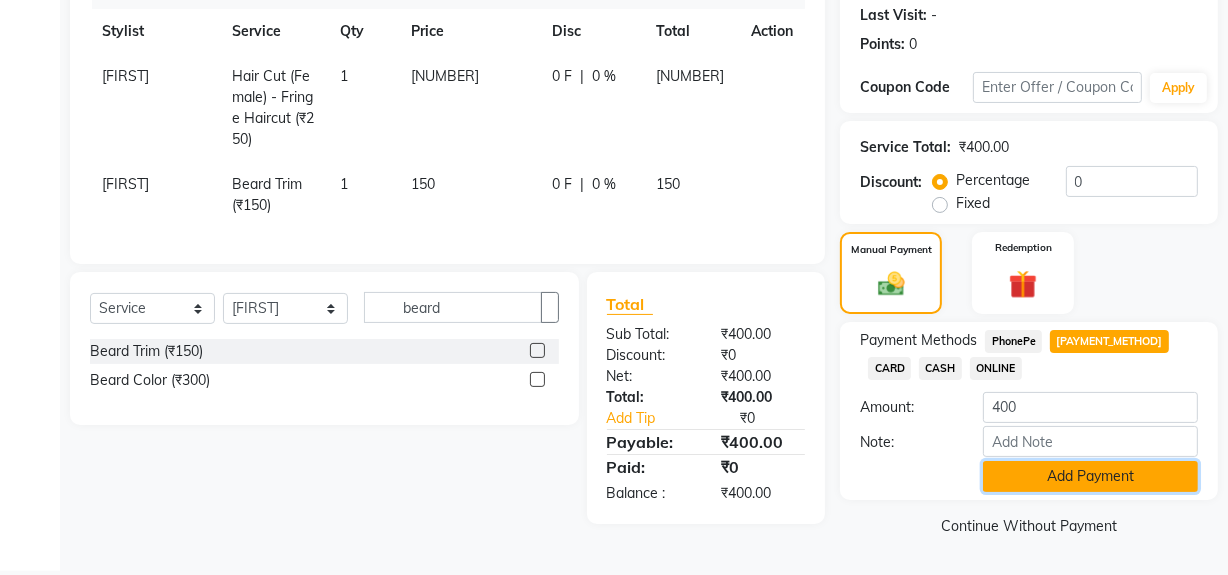 click on "Add Payment" at bounding box center [1090, 476] 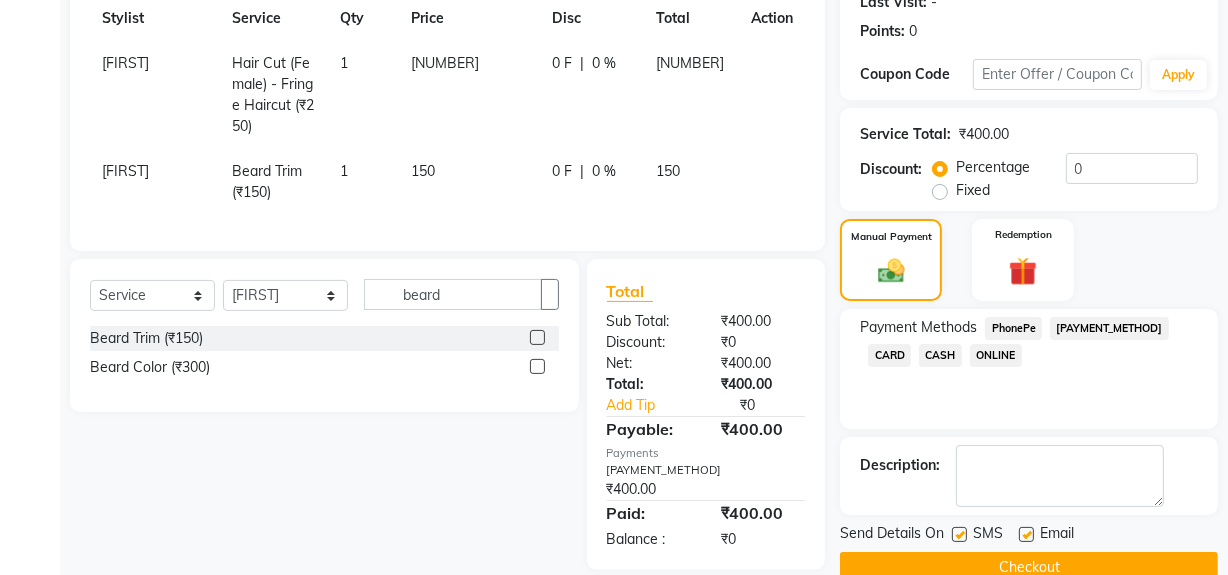 scroll, scrollTop: 333, scrollLeft: 0, axis: vertical 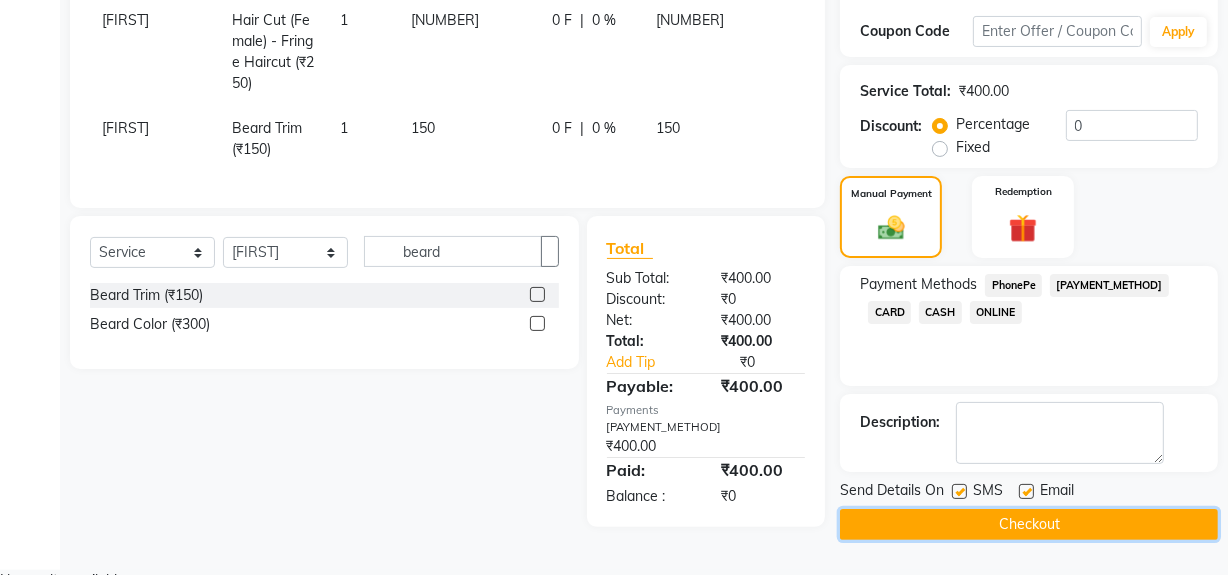 click on "Checkout" at bounding box center [1029, 524] 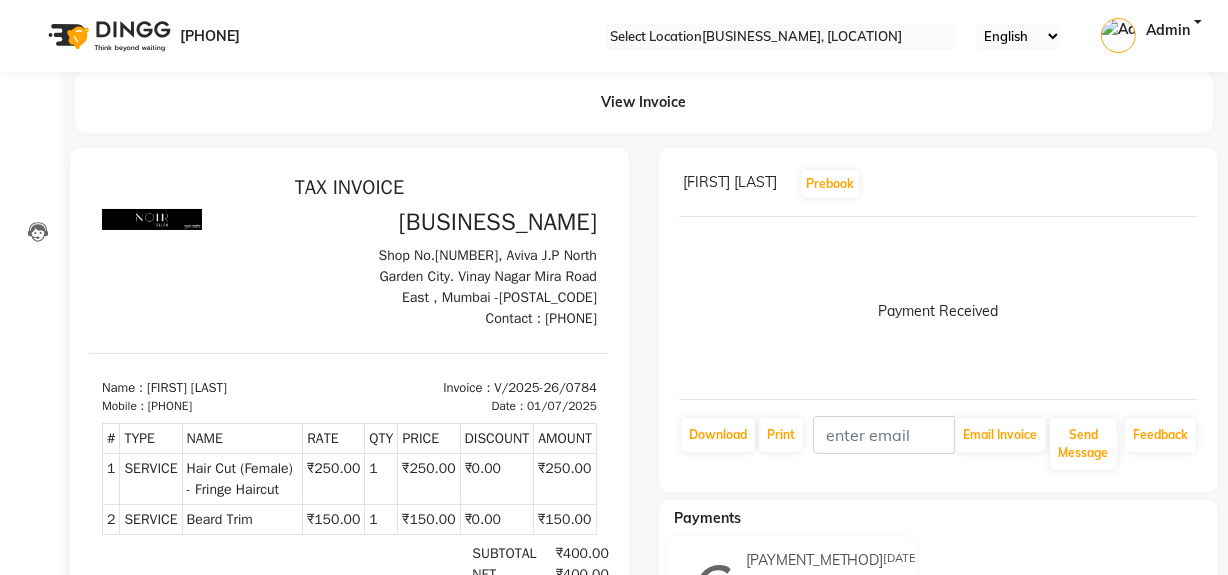 scroll, scrollTop: 0, scrollLeft: 0, axis: both 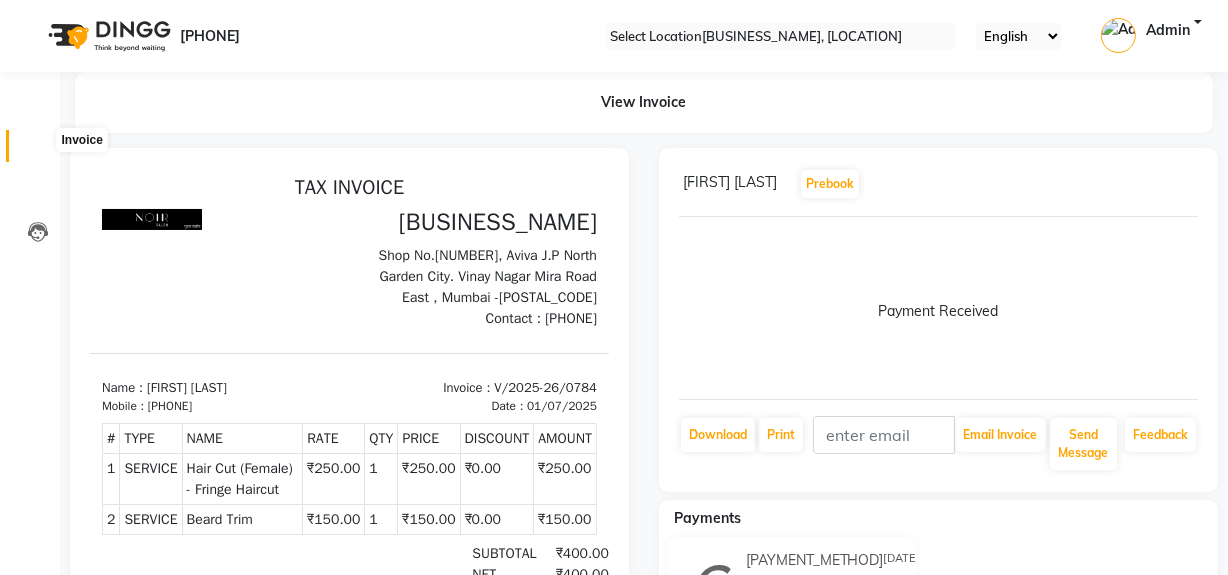 click at bounding box center (37, 151) 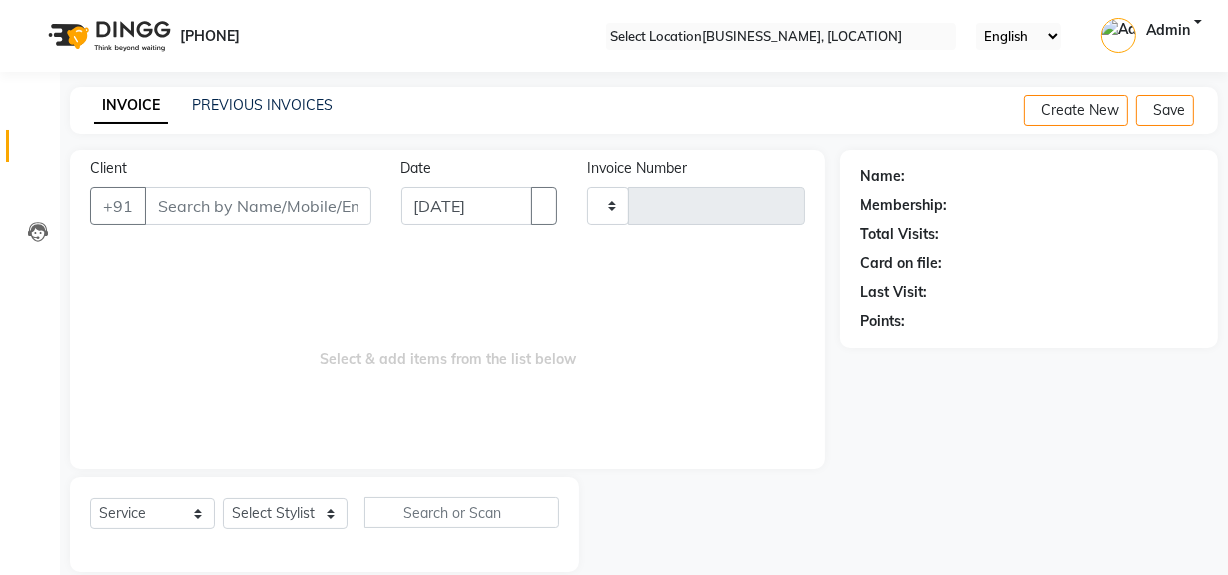 scroll, scrollTop: 26, scrollLeft: 0, axis: vertical 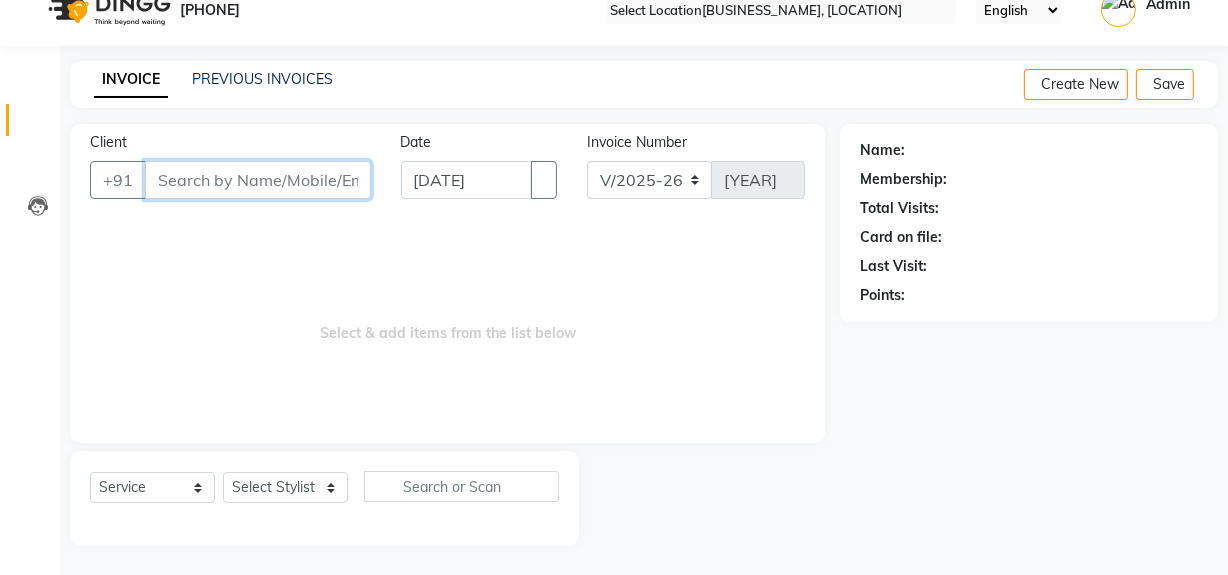 click on "Client" at bounding box center [258, 180] 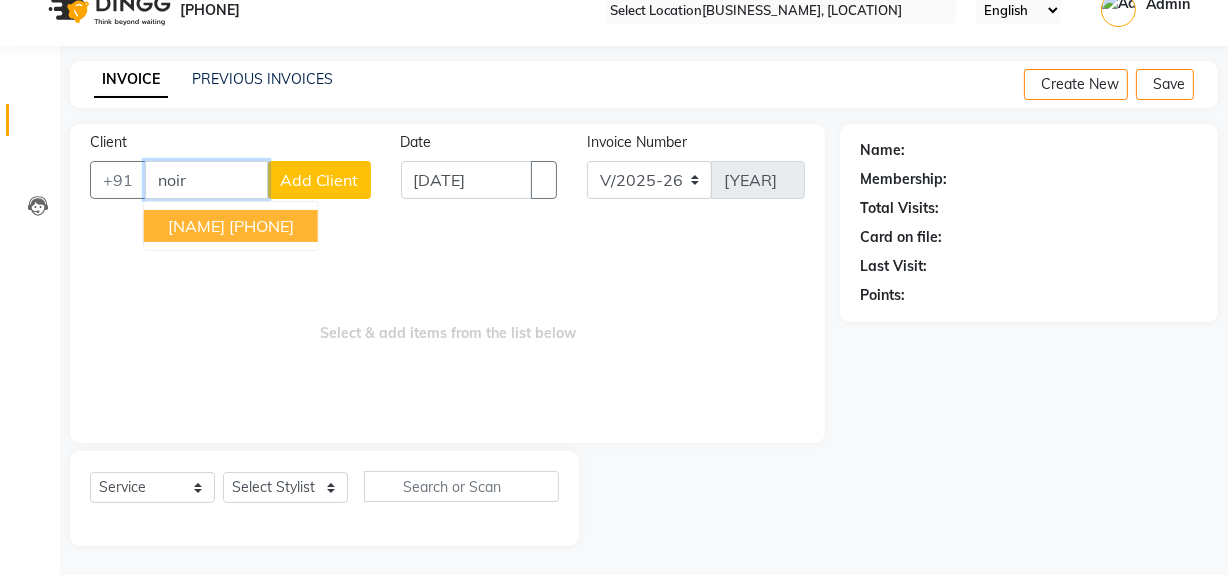 click on "[PHONE]" at bounding box center (261, 226) 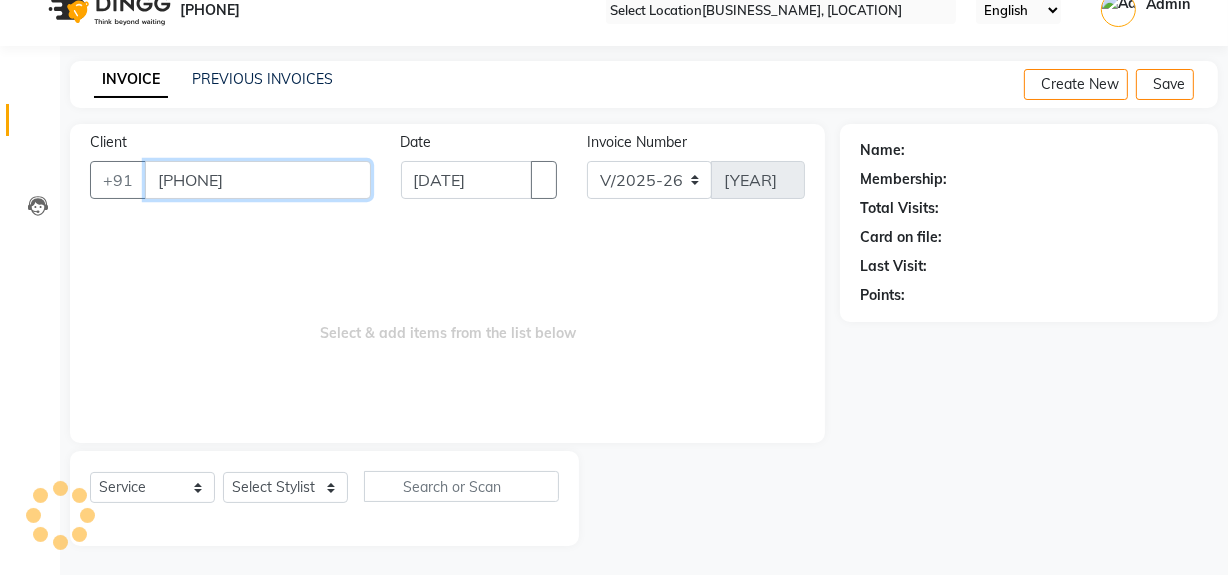 type on "[PHONE]" 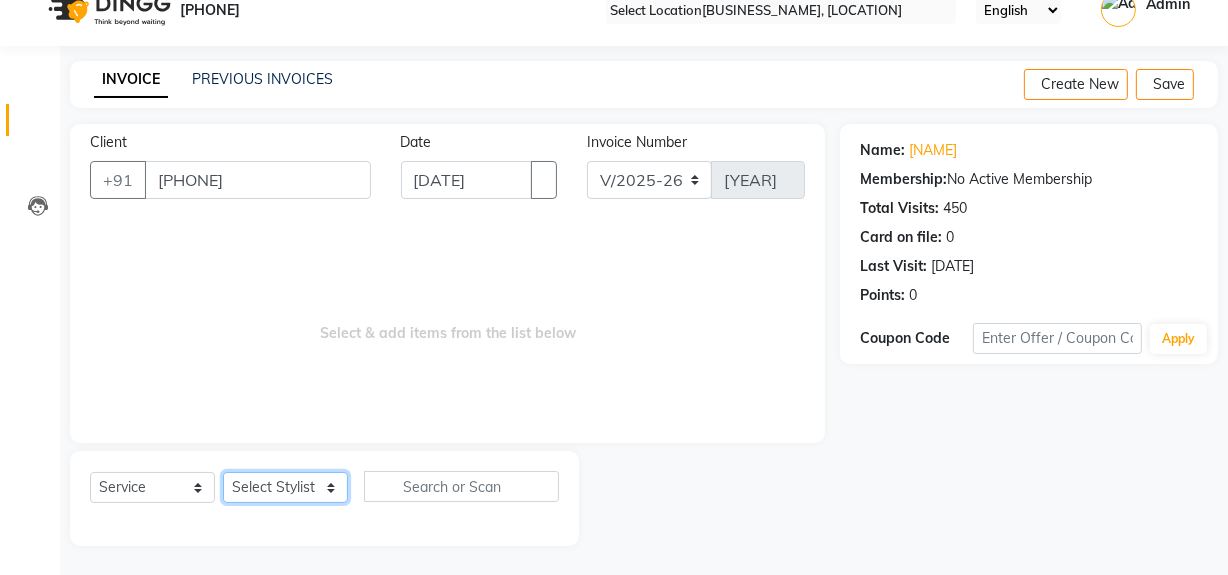 click on "Select Stylist khushbu [NAME] Noir (Login) Sonali  [NAME]  [NAME]" at bounding box center [285, 487] 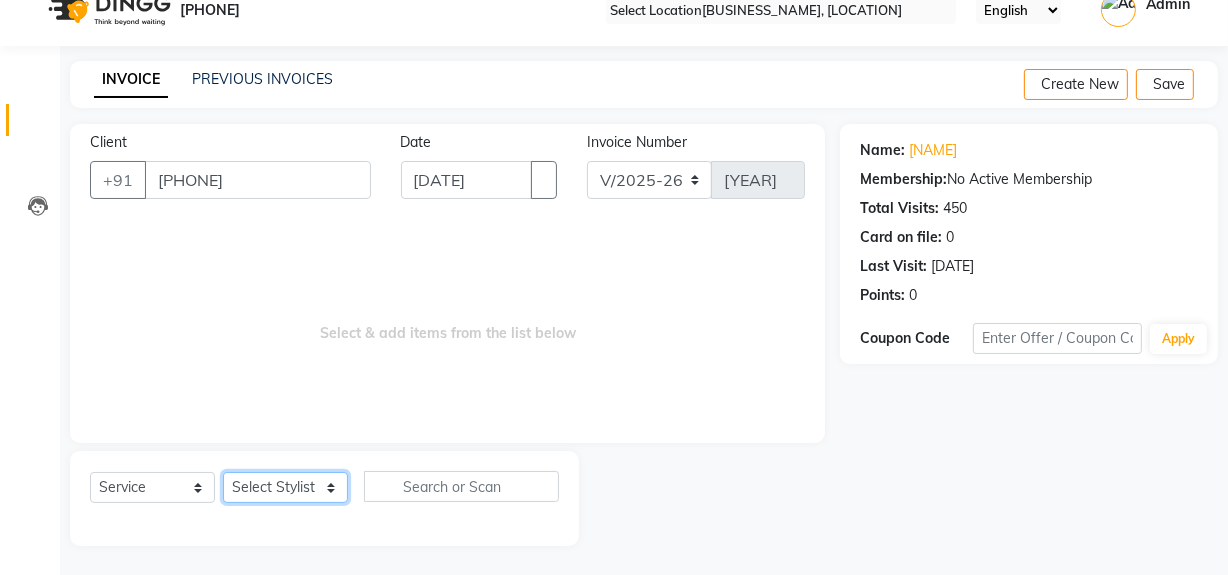 select on "[NUMBER]" 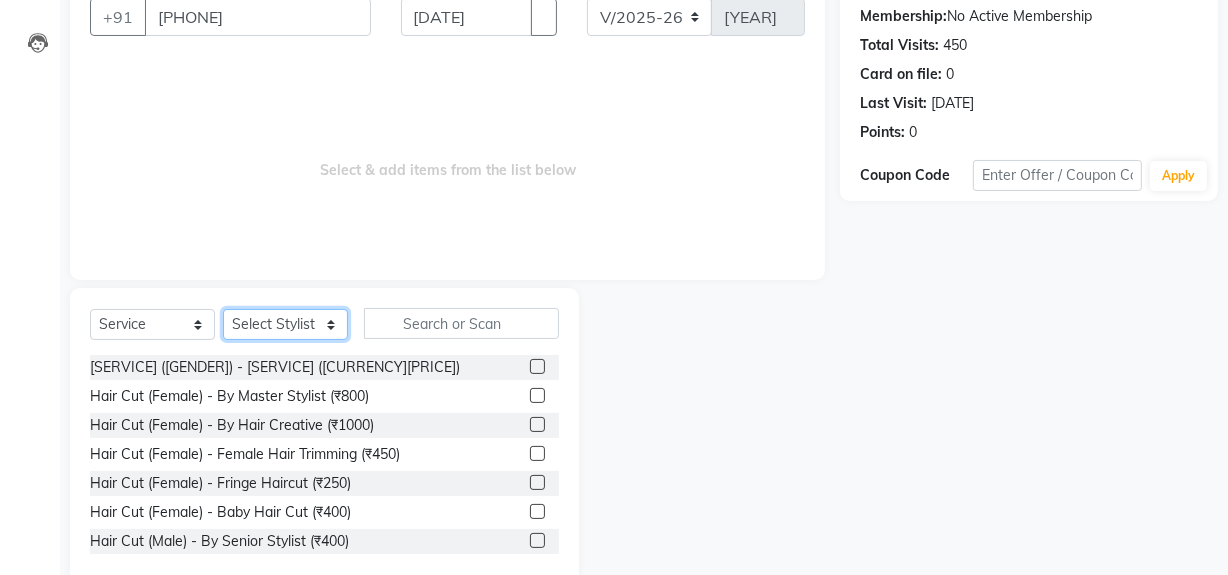 scroll, scrollTop: 226, scrollLeft: 0, axis: vertical 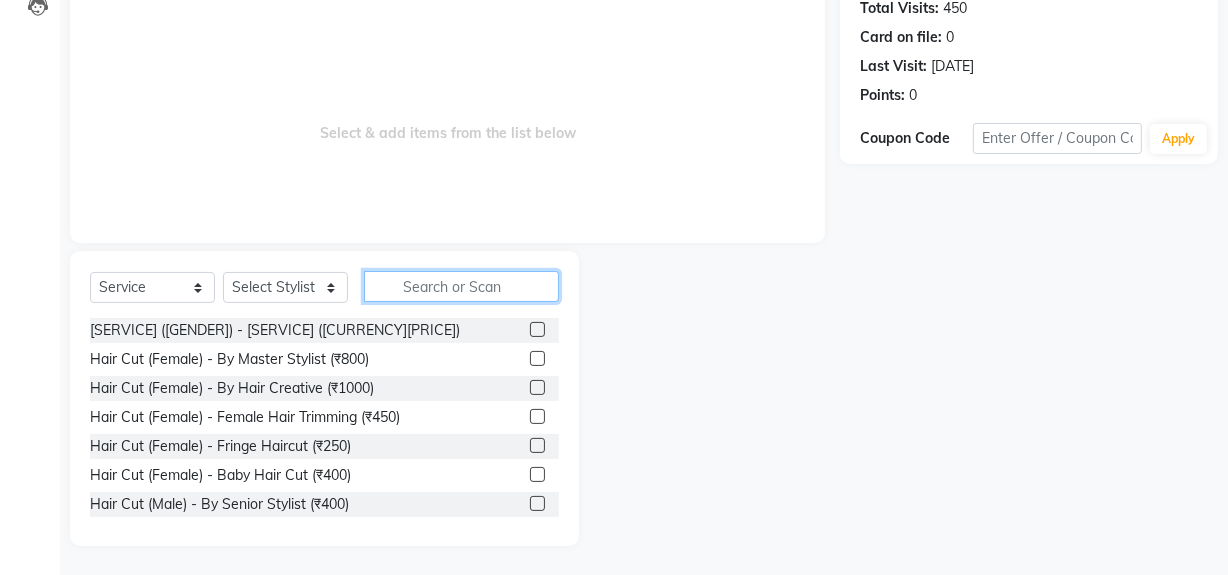 click at bounding box center (461, 286) 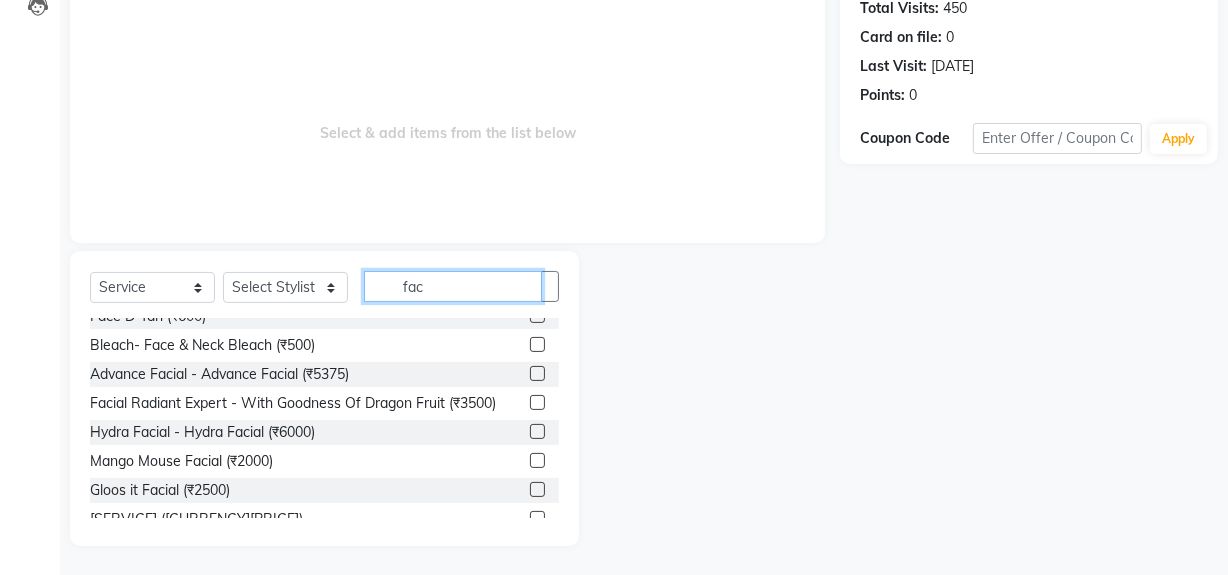 scroll, scrollTop: 176, scrollLeft: 0, axis: vertical 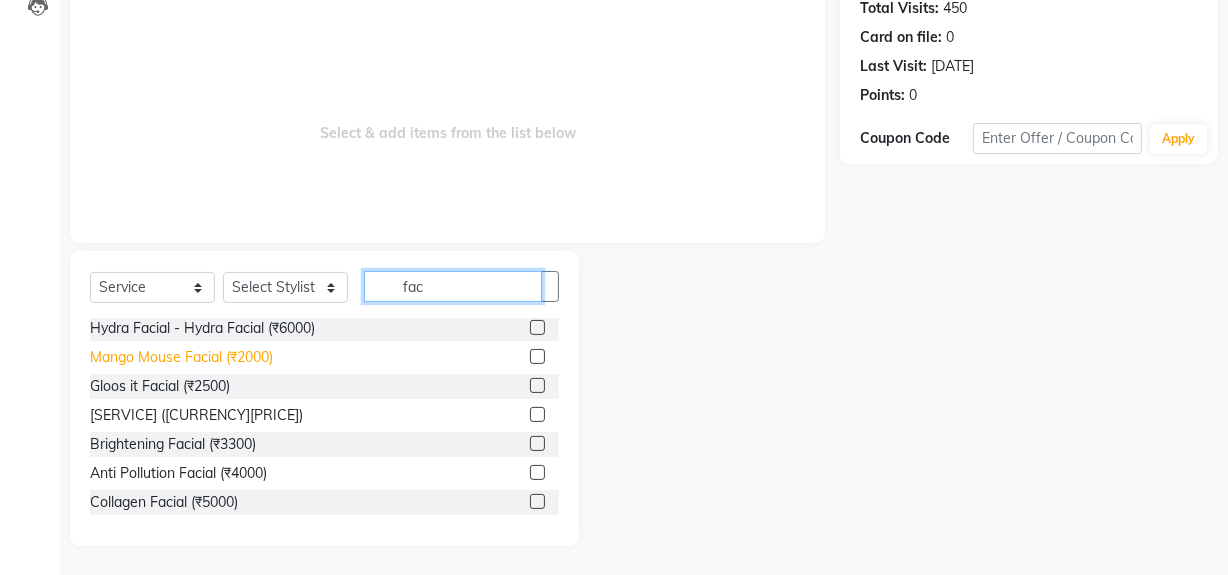 type on "fac" 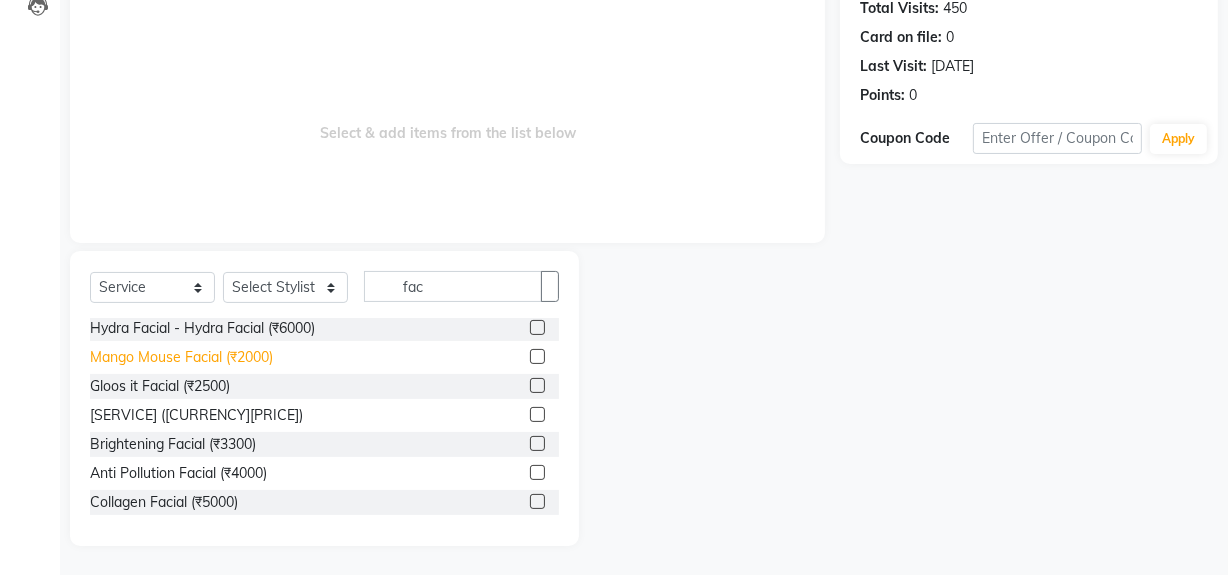 click on "Mango Mouse Facial (₹2000)" at bounding box center (200, 154) 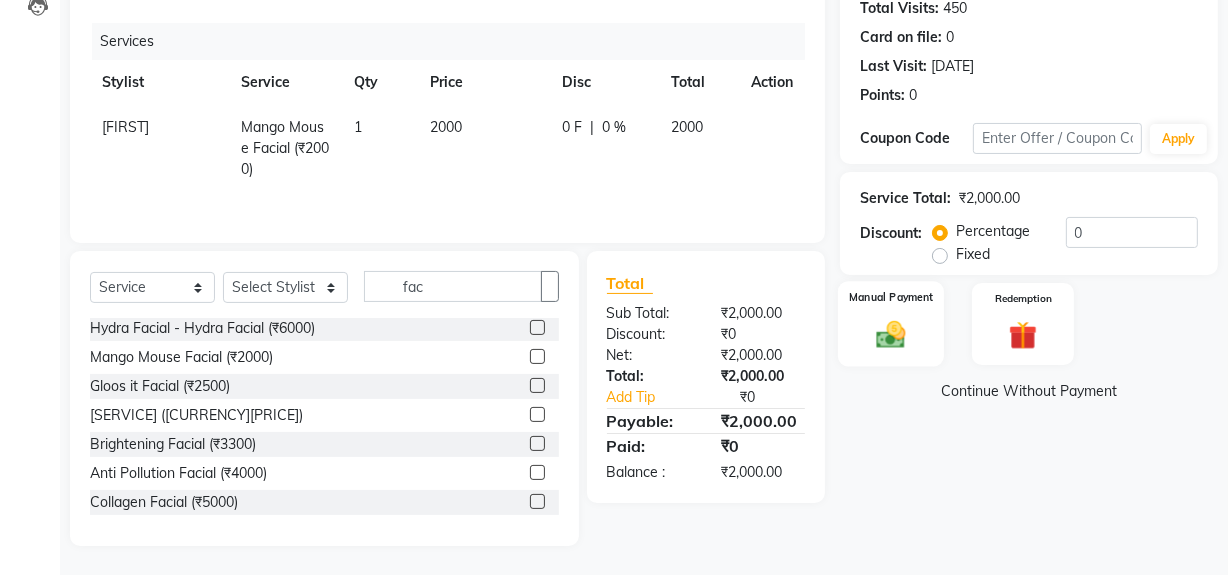 click at bounding box center [891, 334] 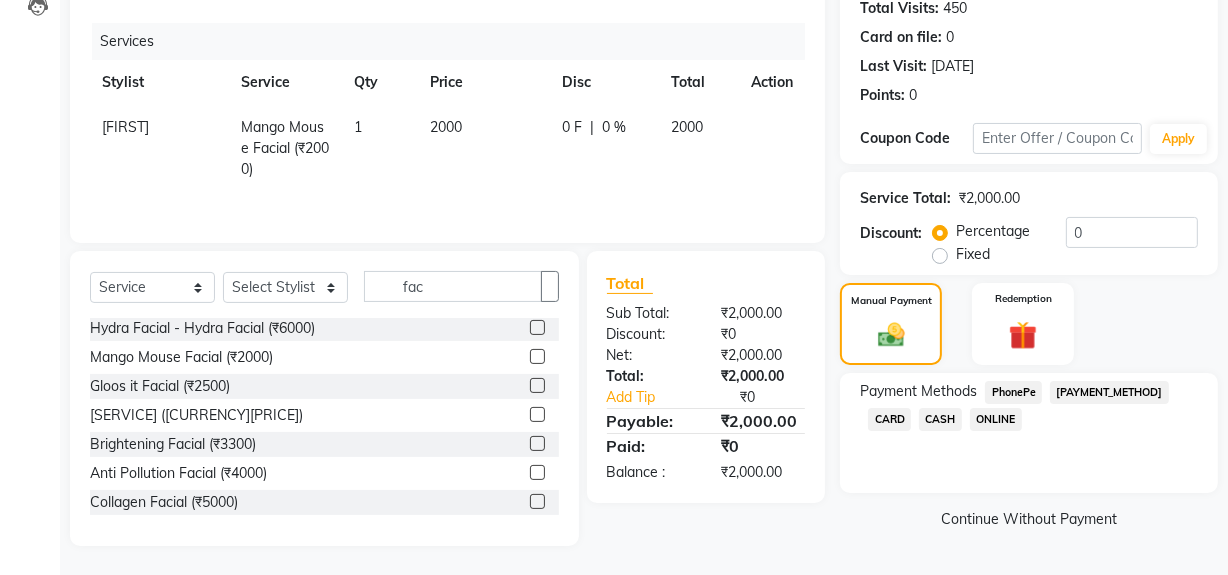 click on "CASH" at bounding box center [1013, 392] 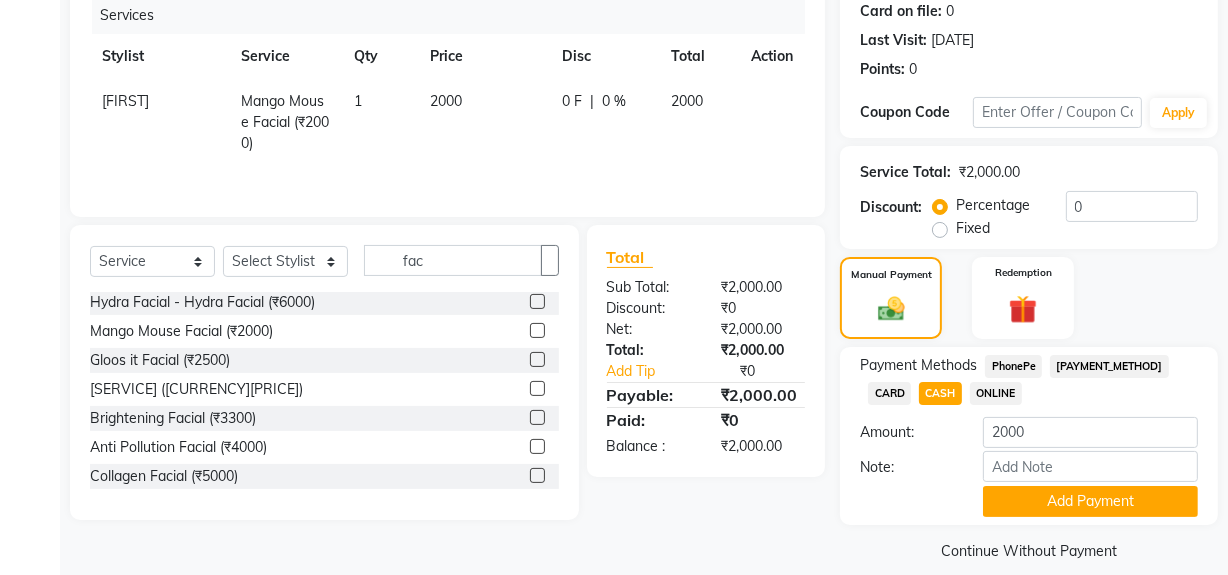 scroll, scrollTop: 277, scrollLeft: 0, axis: vertical 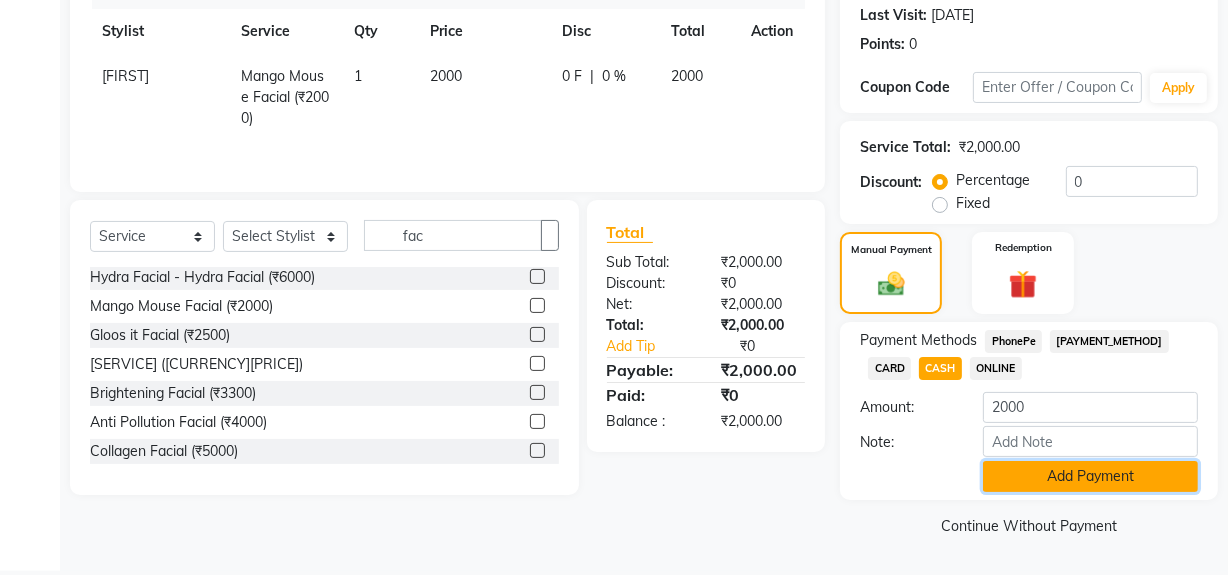 click on "Add Payment" at bounding box center (1090, 476) 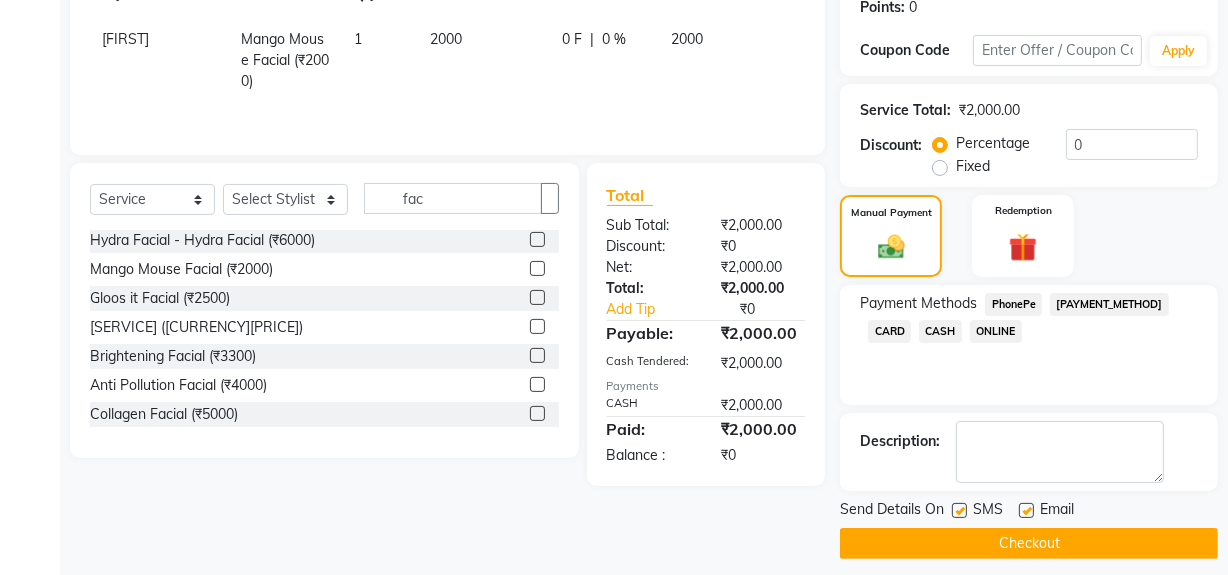 scroll, scrollTop: 333, scrollLeft: 0, axis: vertical 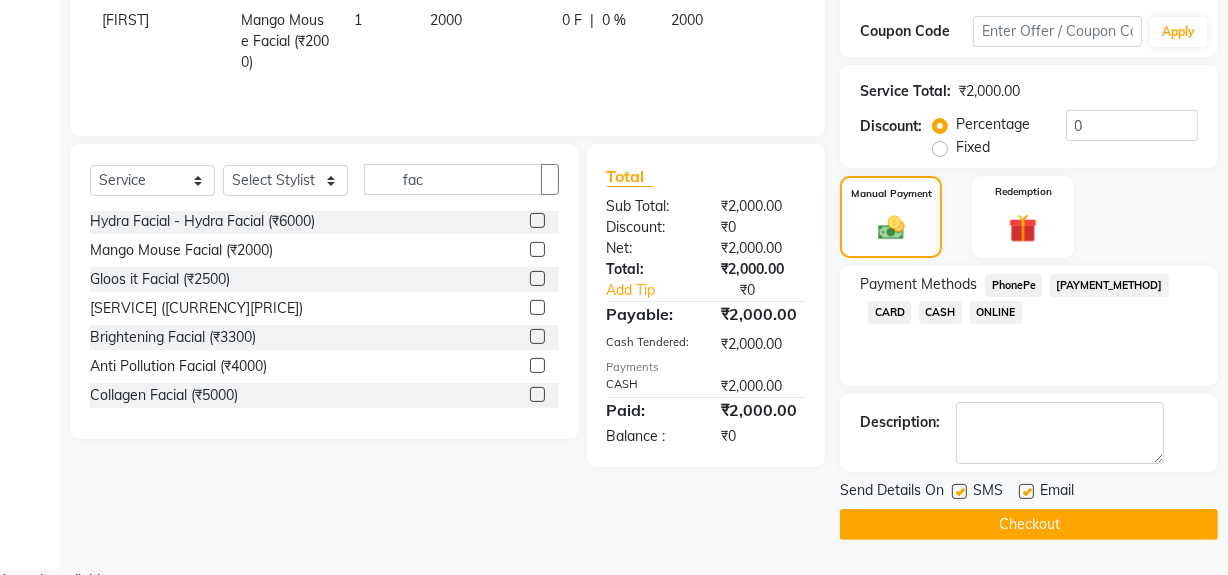click at bounding box center [958, 494] 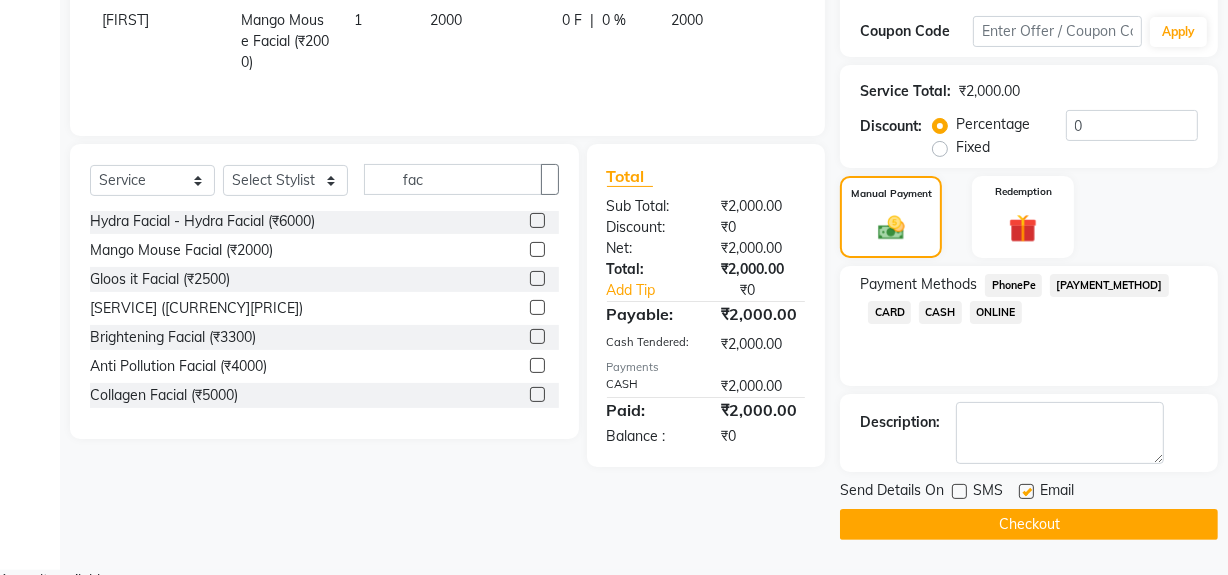 click at bounding box center [1026, 491] 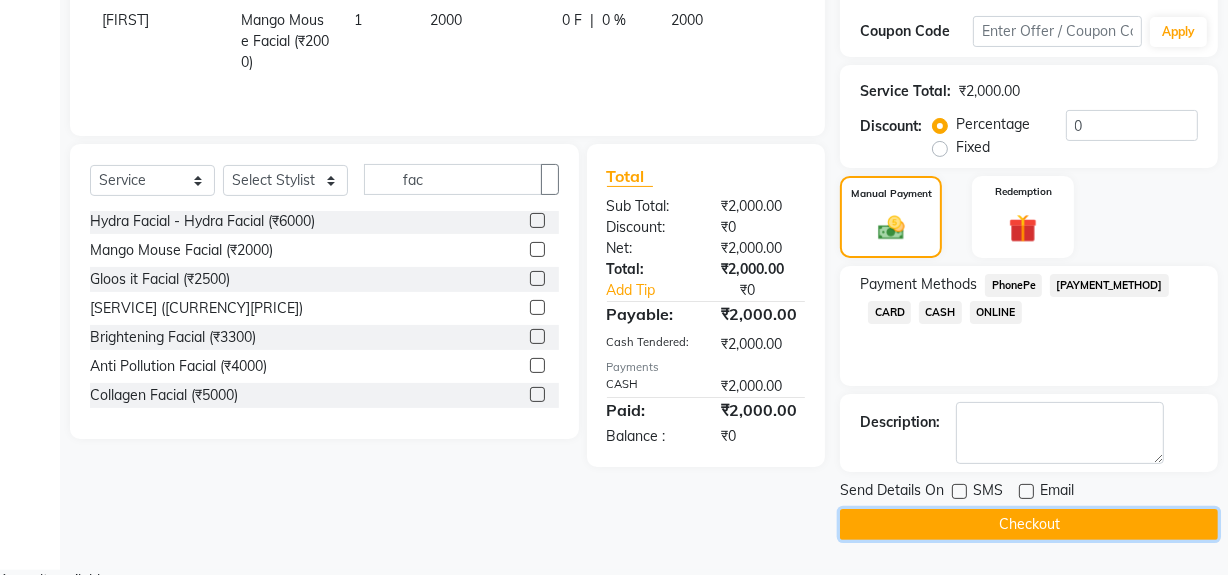 click on "Checkout" at bounding box center [1029, 524] 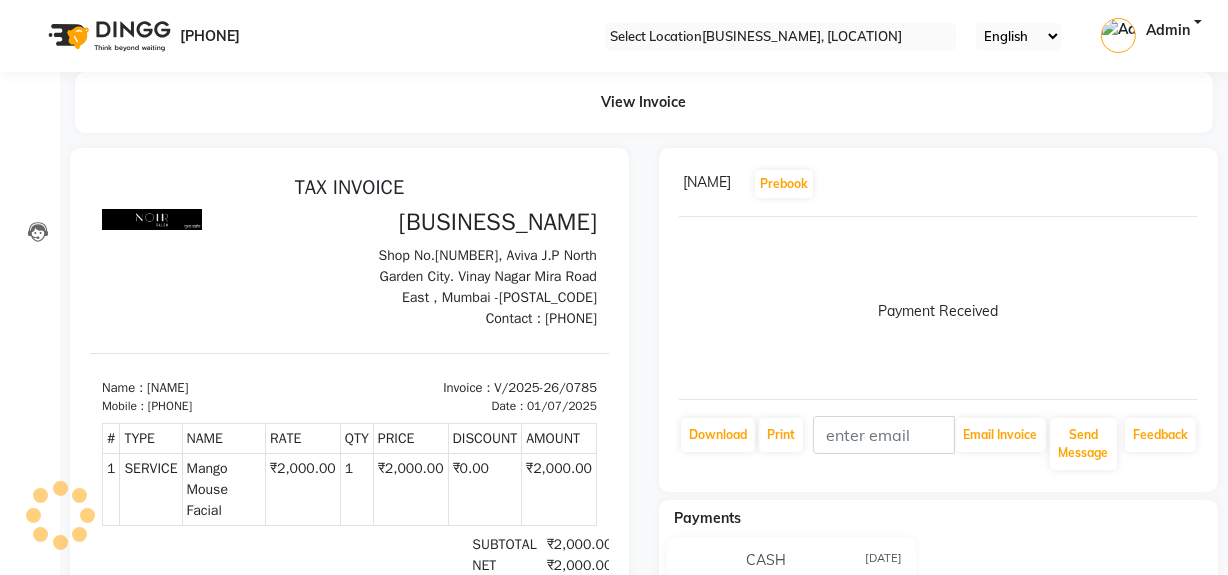 scroll, scrollTop: 0, scrollLeft: 0, axis: both 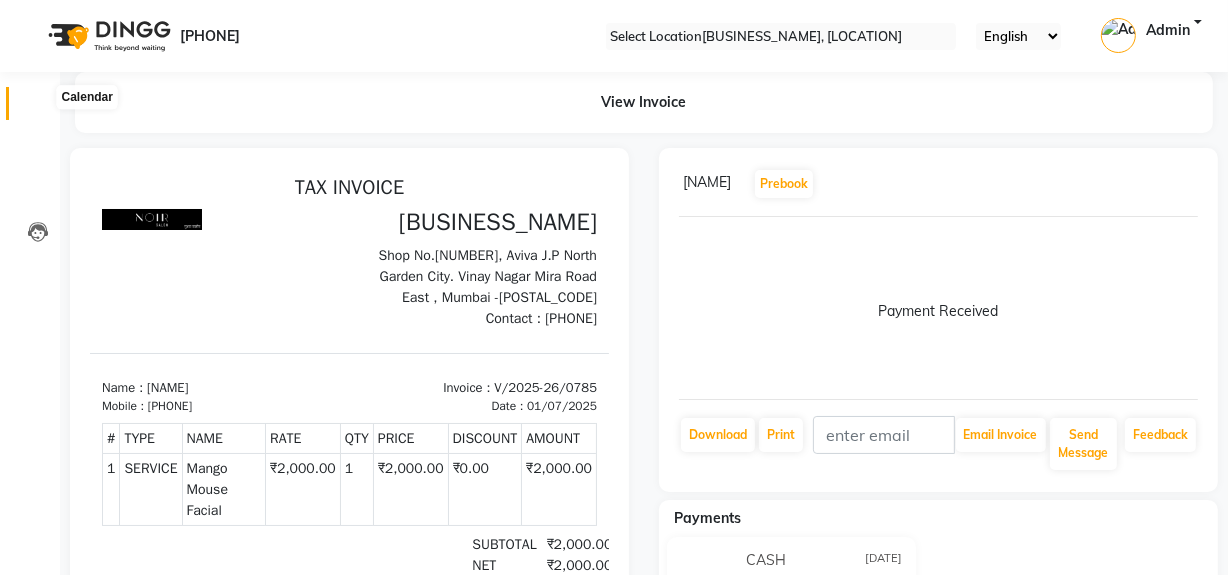click at bounding box center [37, 108] 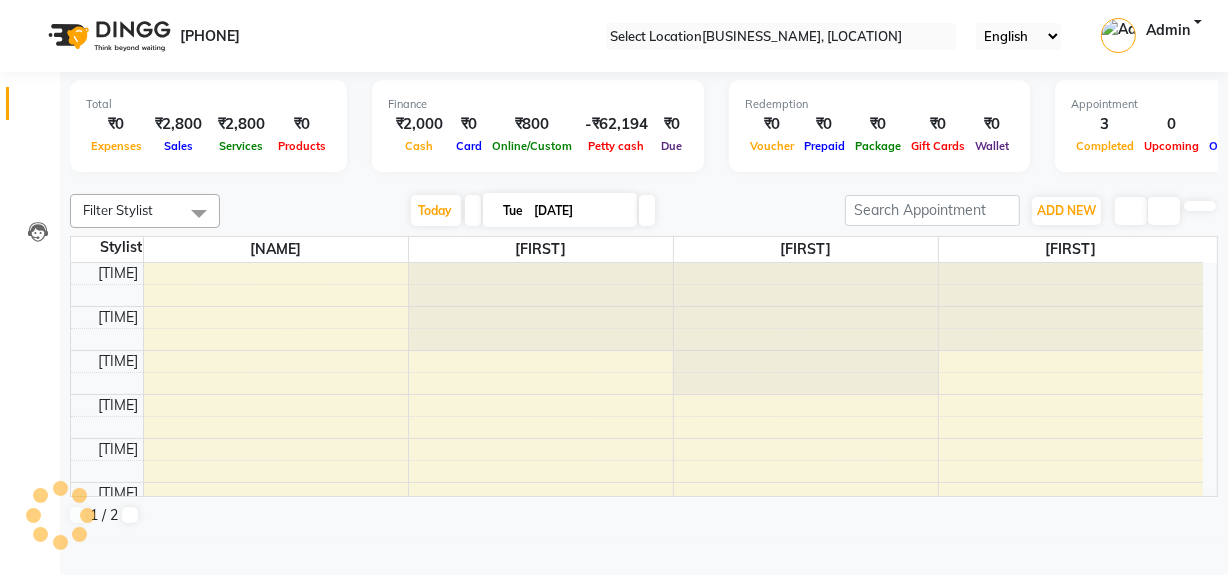 scroll, scrollTop: 615, scrollLeft: 0, axis: vertical 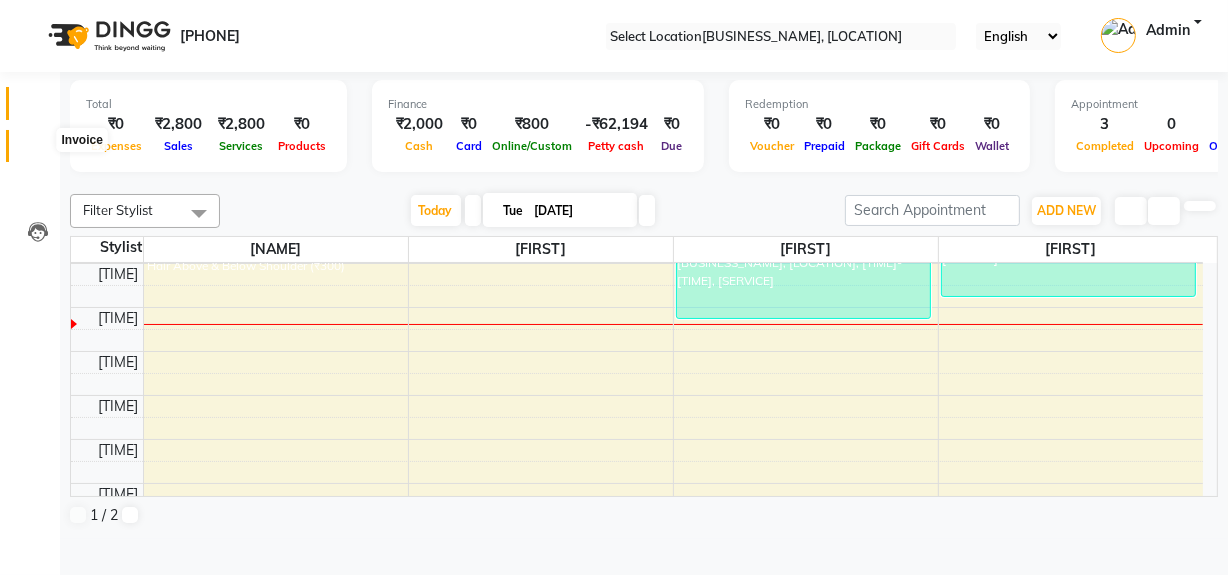 click at bounding box center [38, 151] 